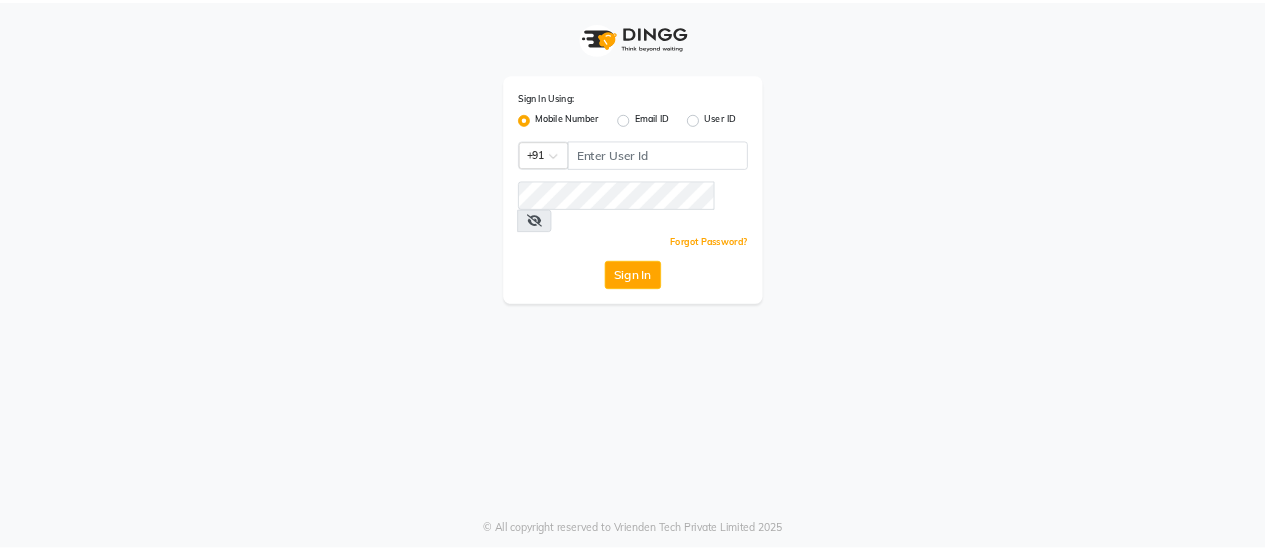 scroll, scrollTop: 0, scrollLeft: 0, axis: both 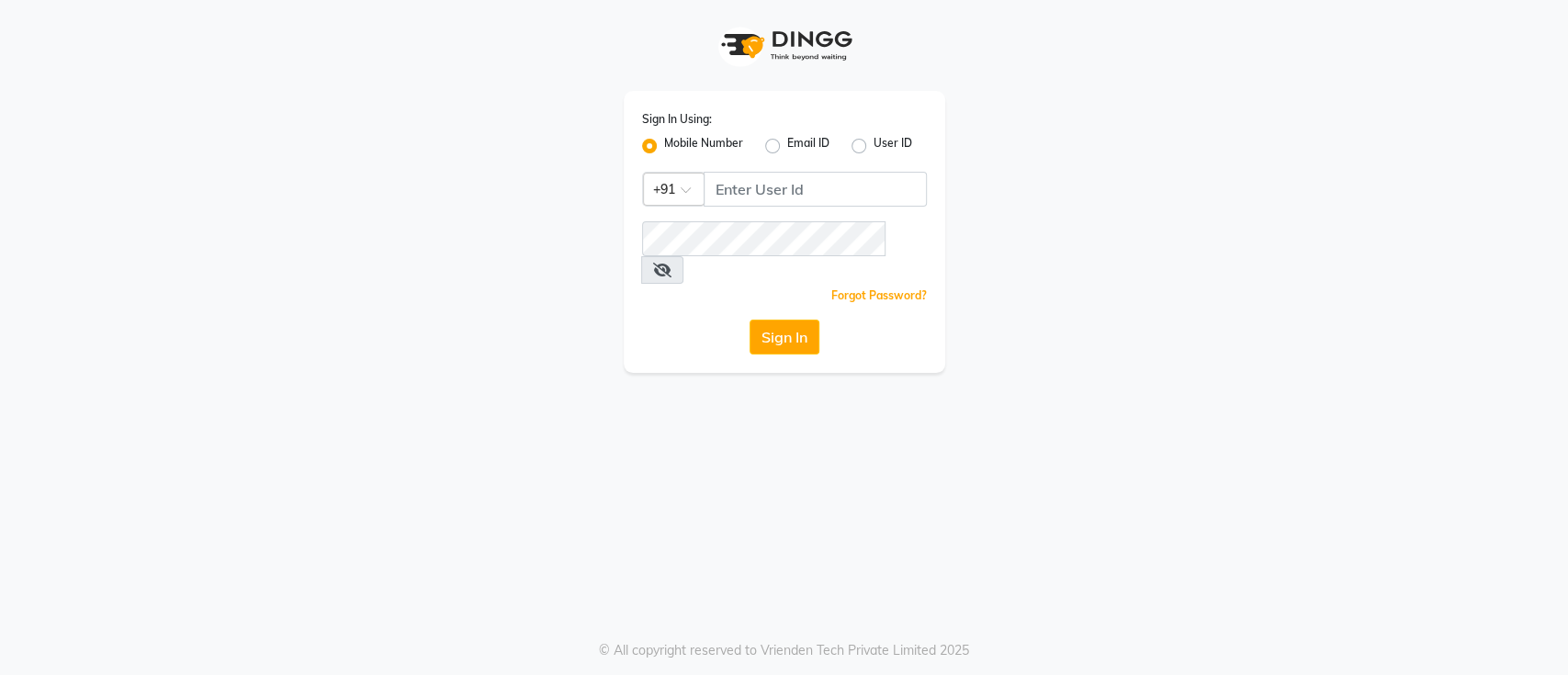 drag, startPoint x: 768, startPoint y: 209, endPoint x: 748, endPoint y: 188, distance: 29 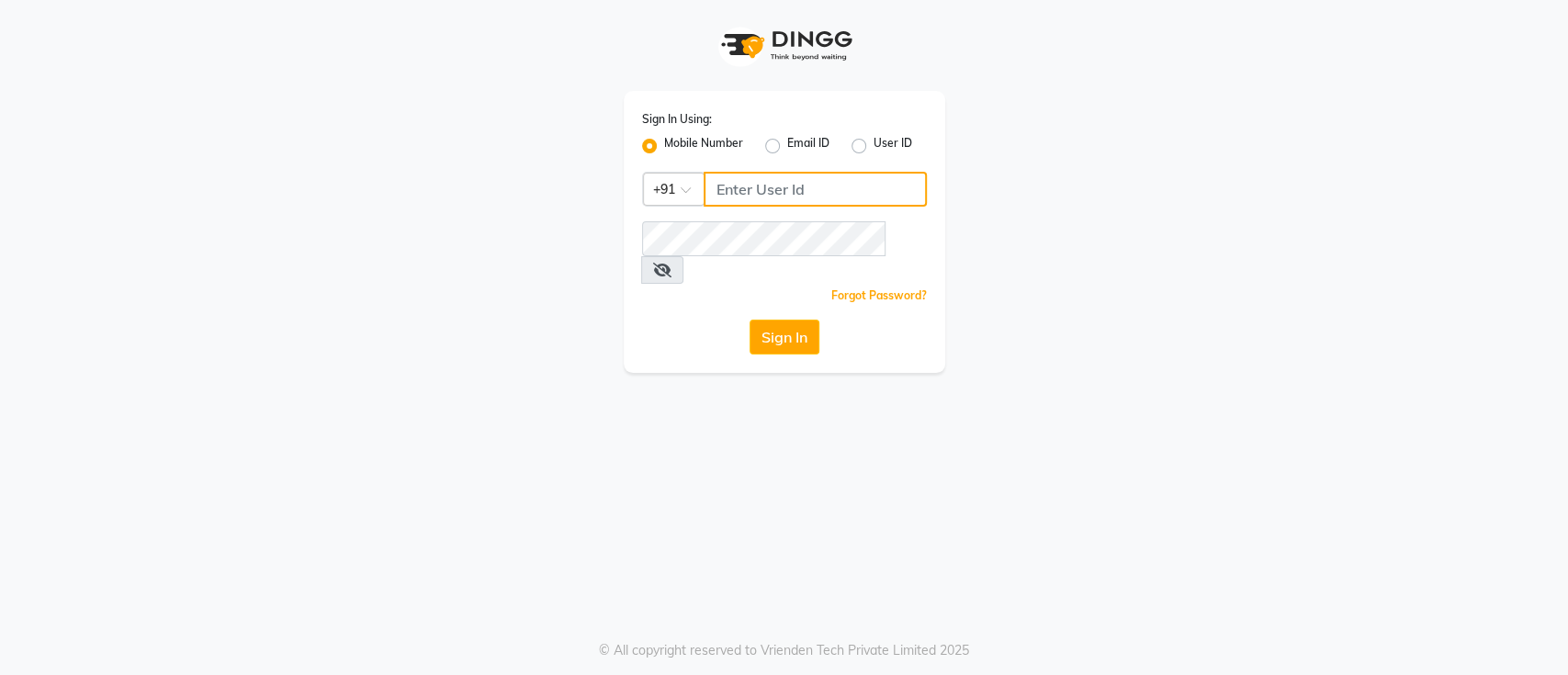 click 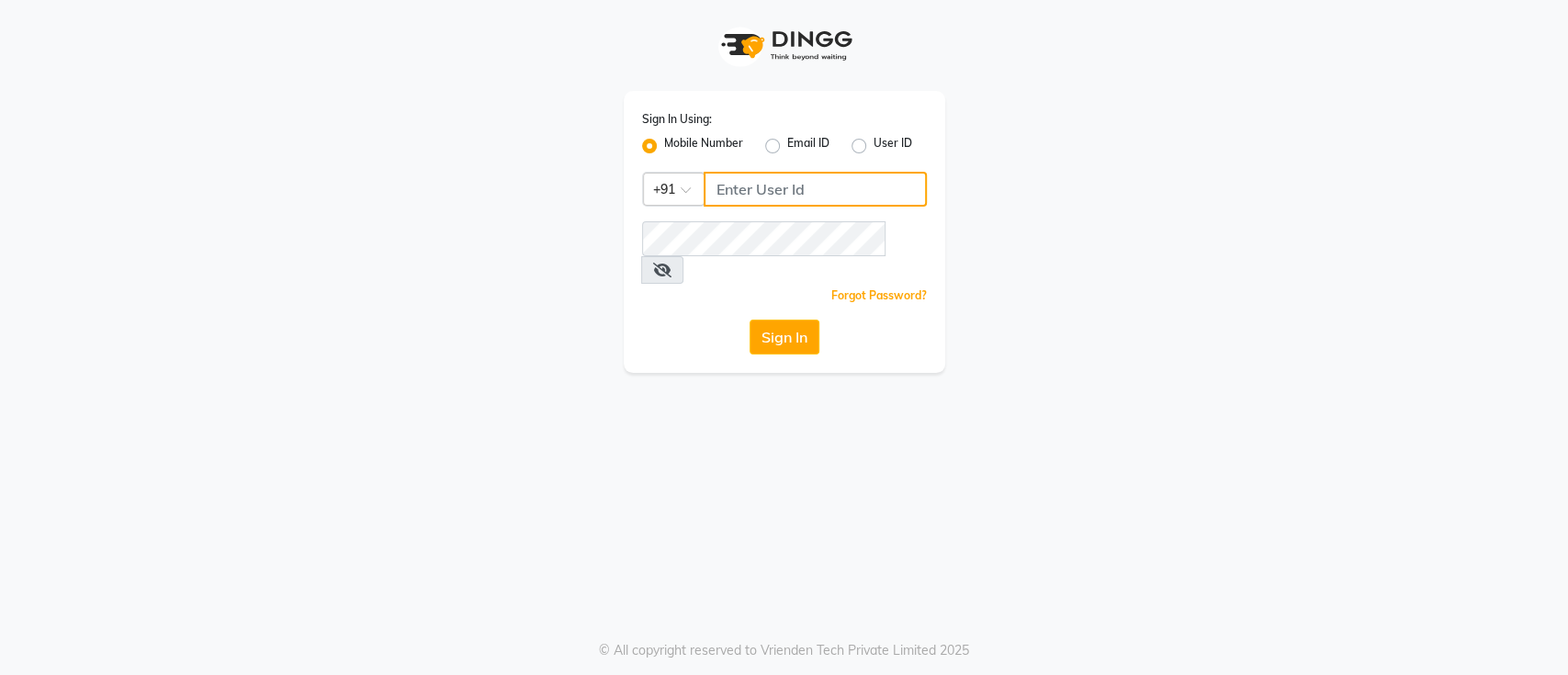 click 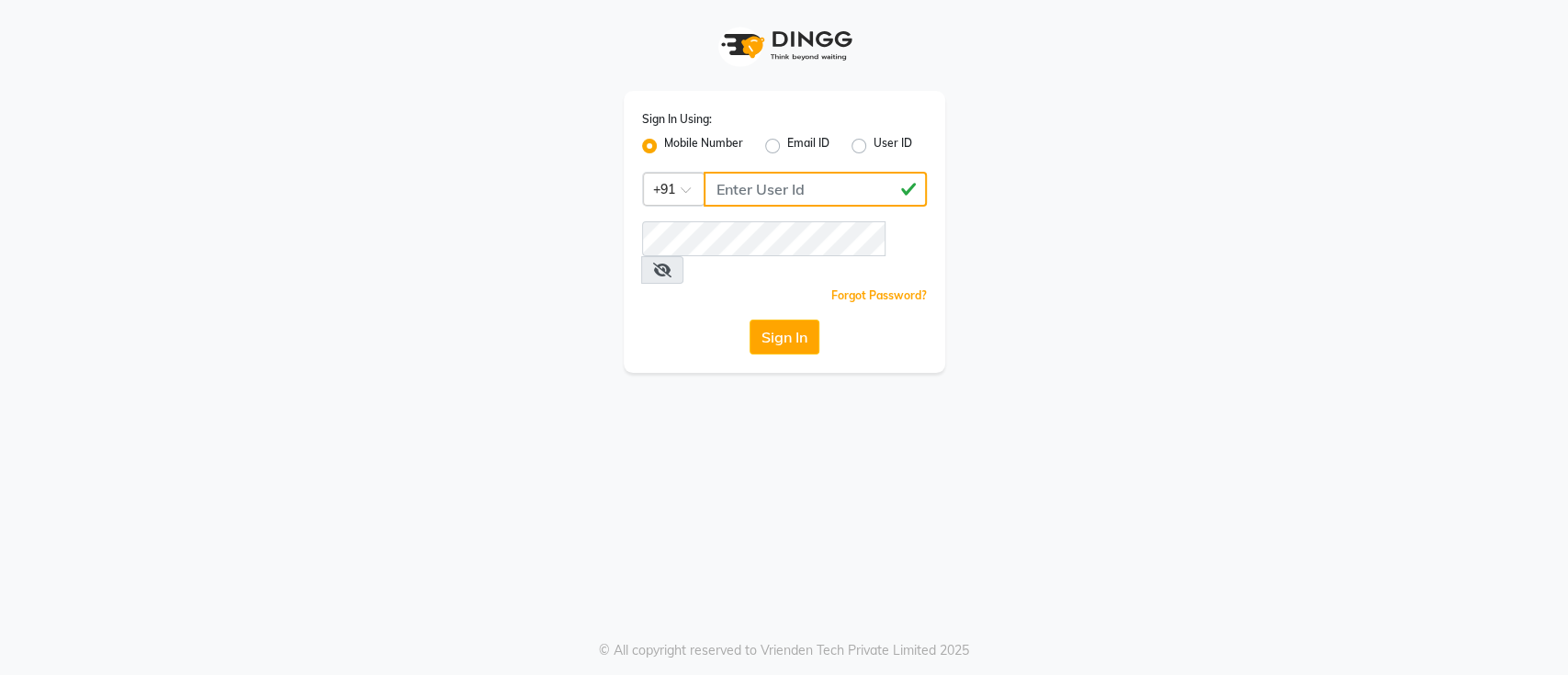 type on "[PHONE]" 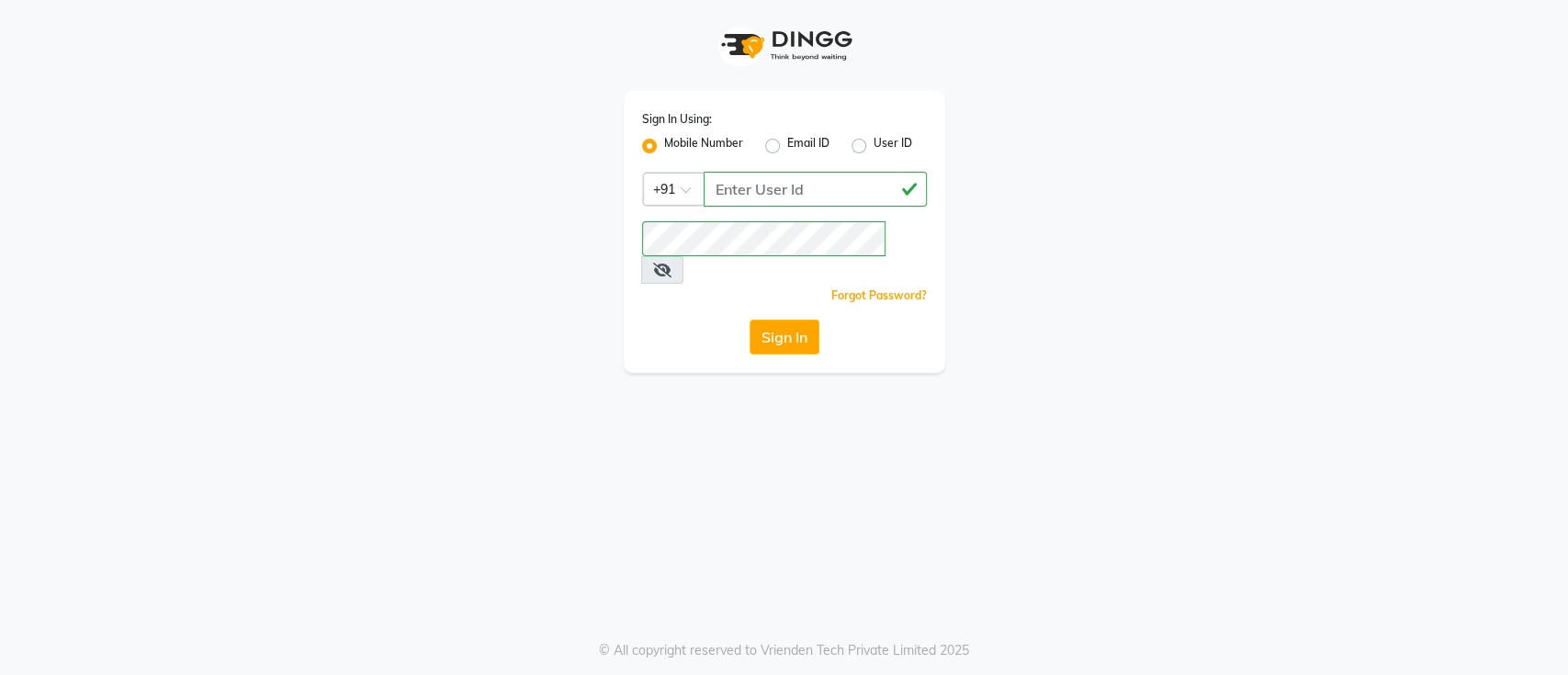 click at bounding box center (662, 270) 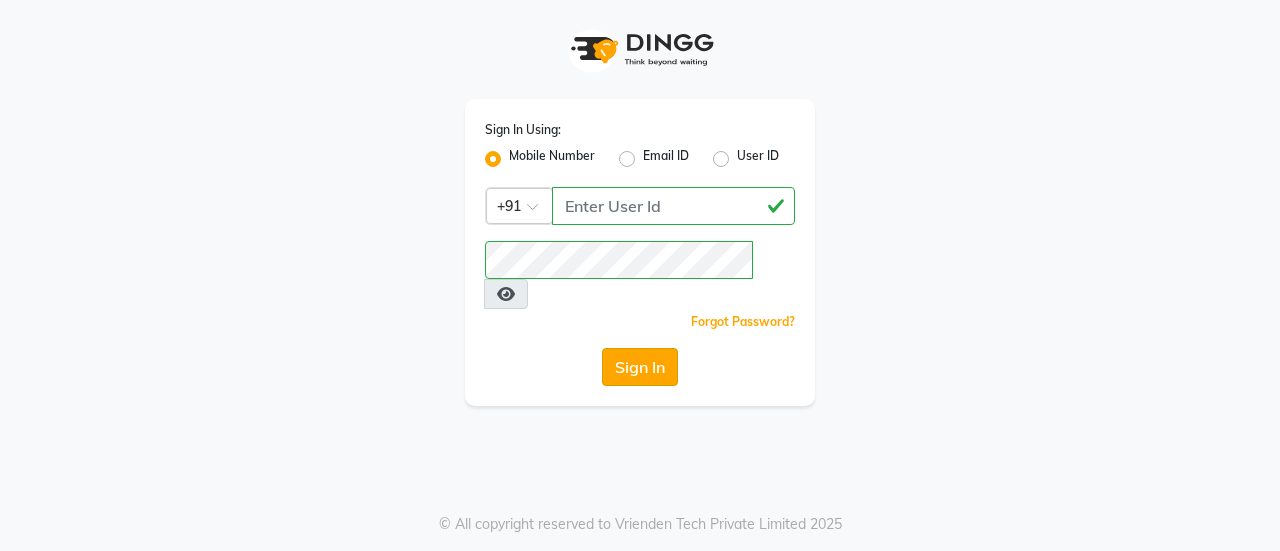 click on "Sign In Using: Mobile Number Email ID User ID Country Code × +91 [PHONE]  Remember me Forgot Password?  Sign In" 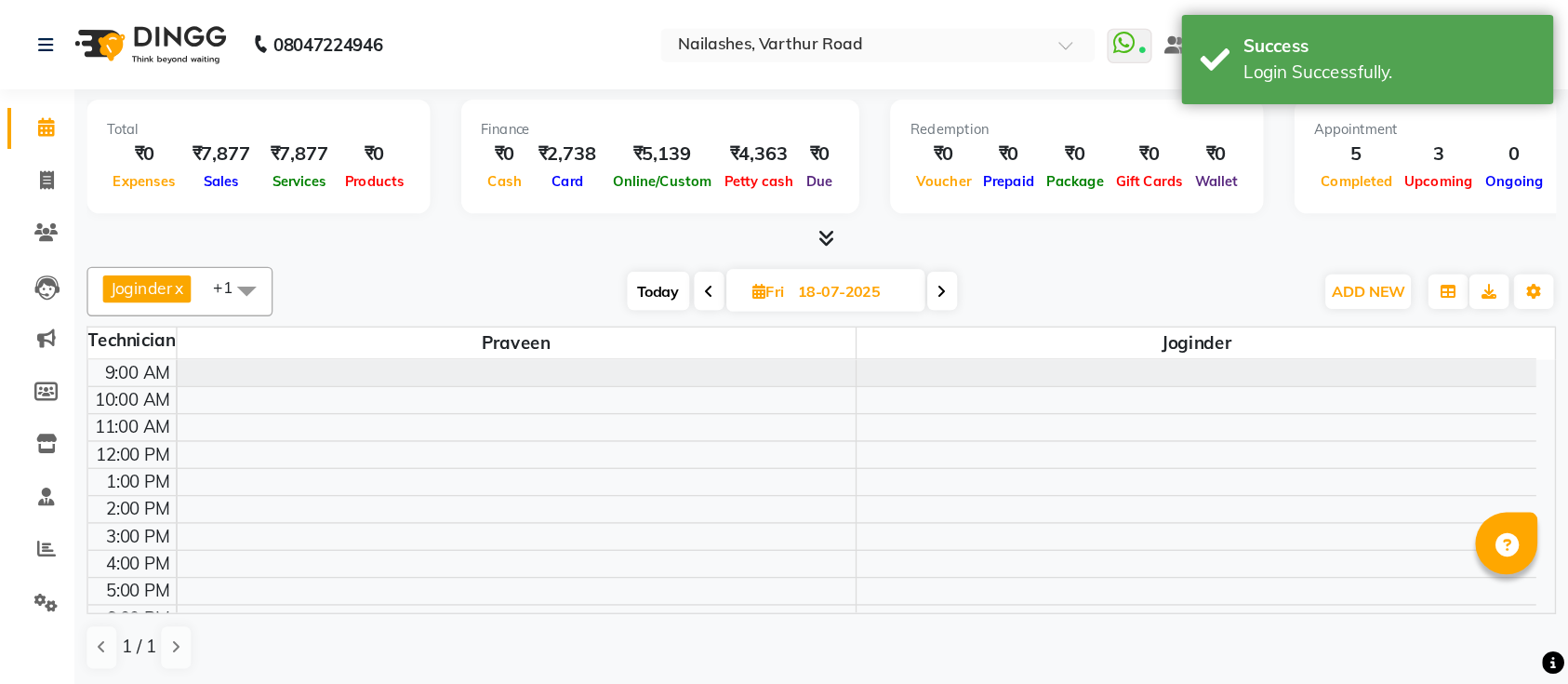 scroll, scrollTop: 0, scrollLeft: 0, axis: both 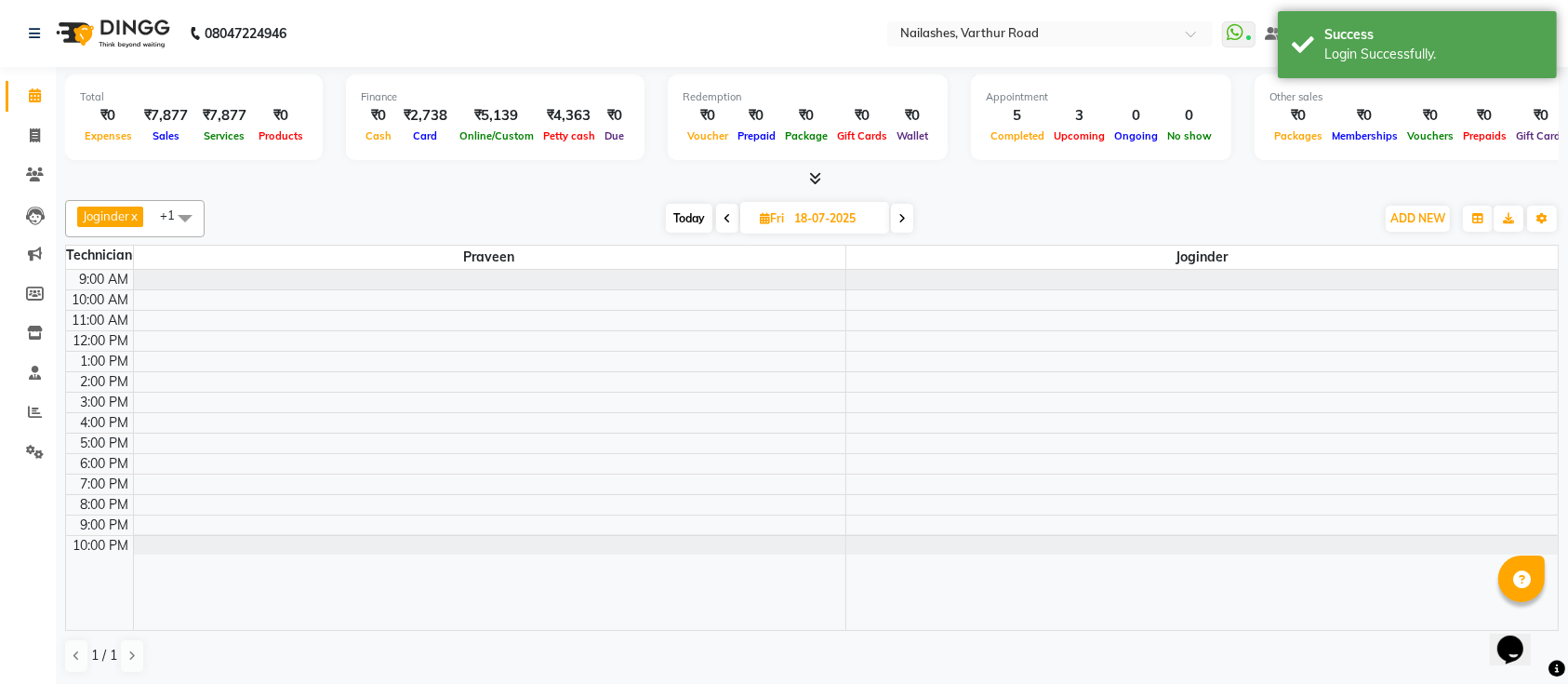 click on "Today" at bounding box center (689, 218) 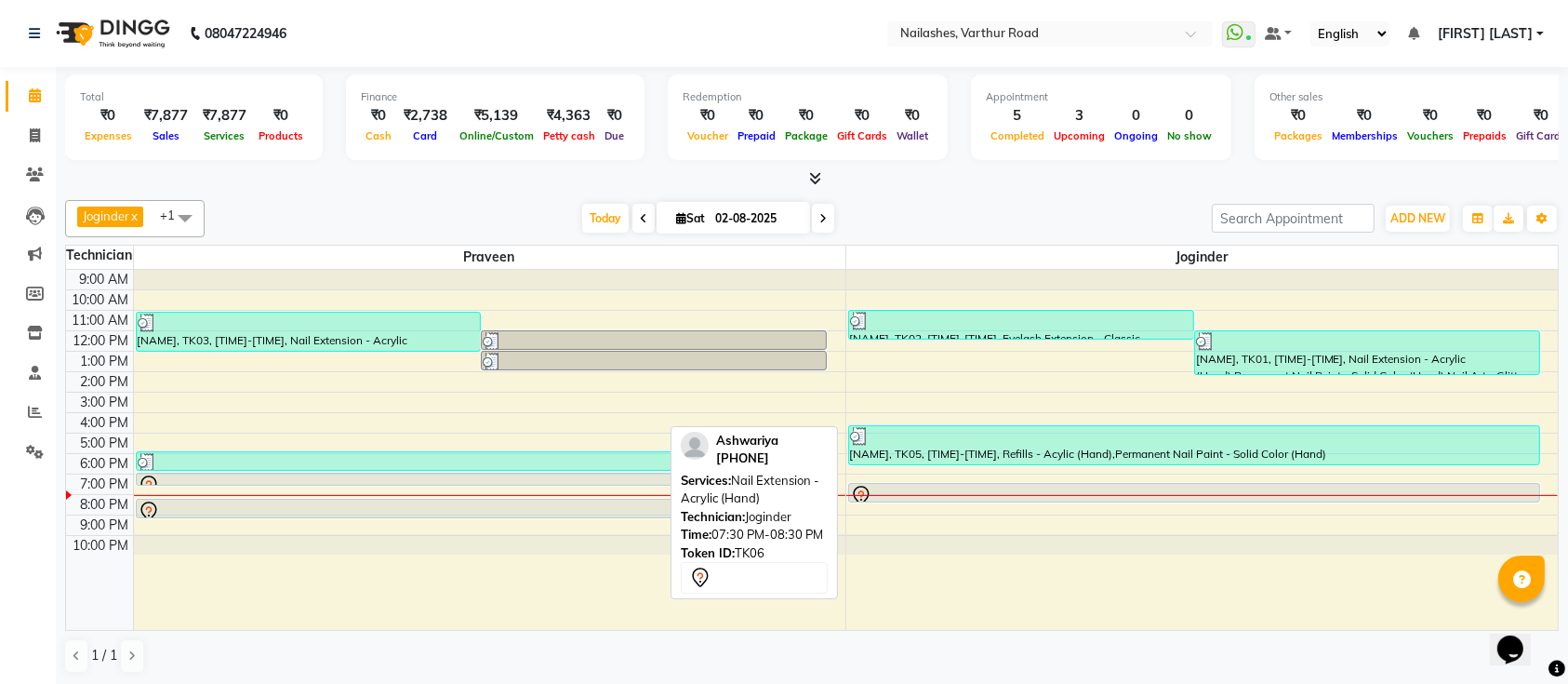 click at bounding box center (1194, 496) 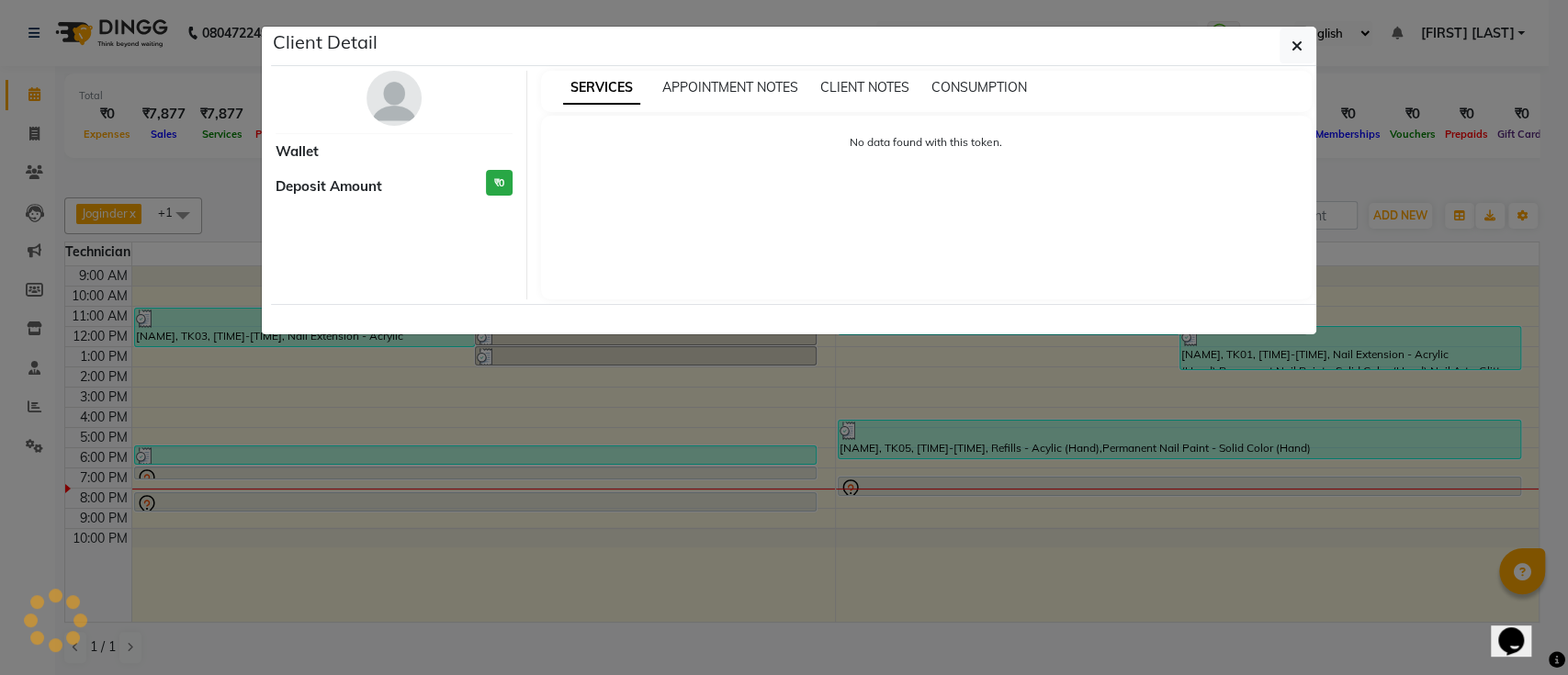select on "7" 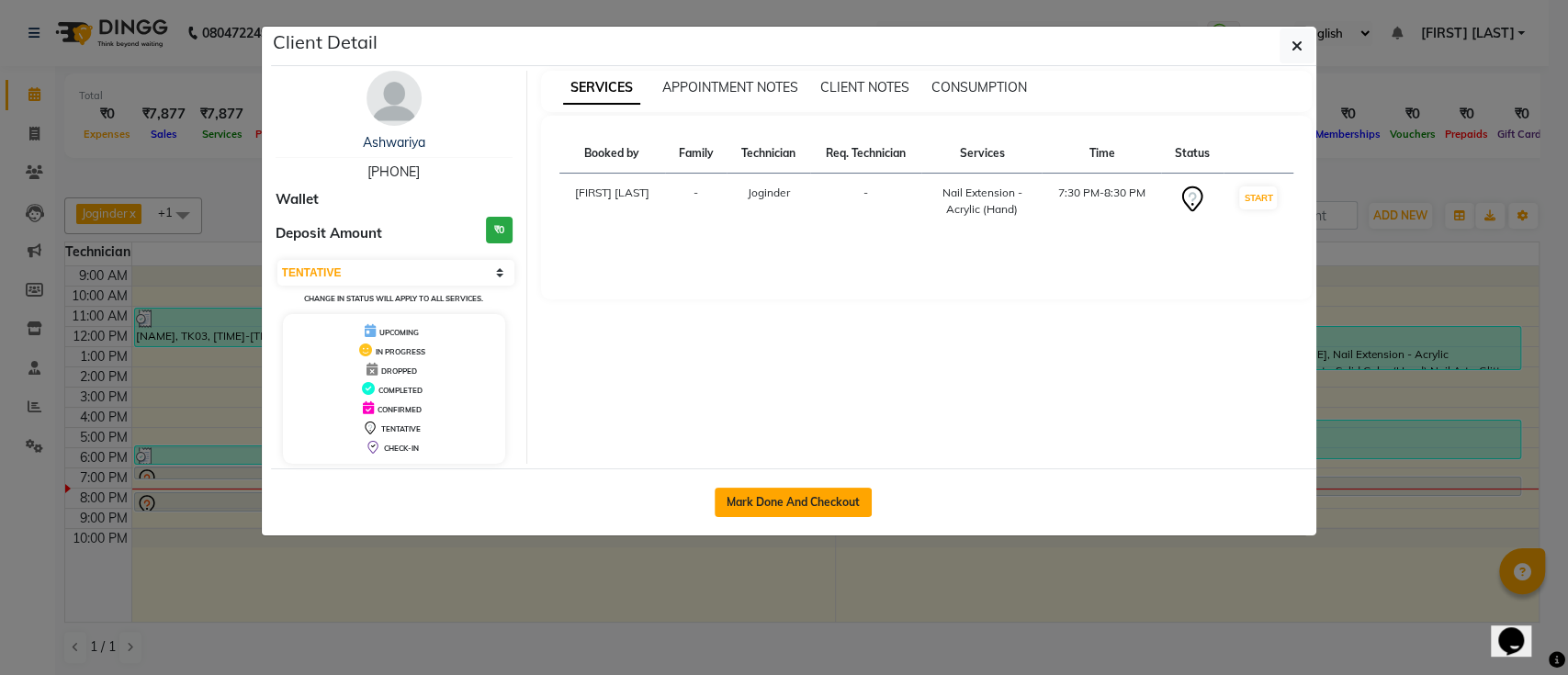 click on "Mark Done And Checkout" 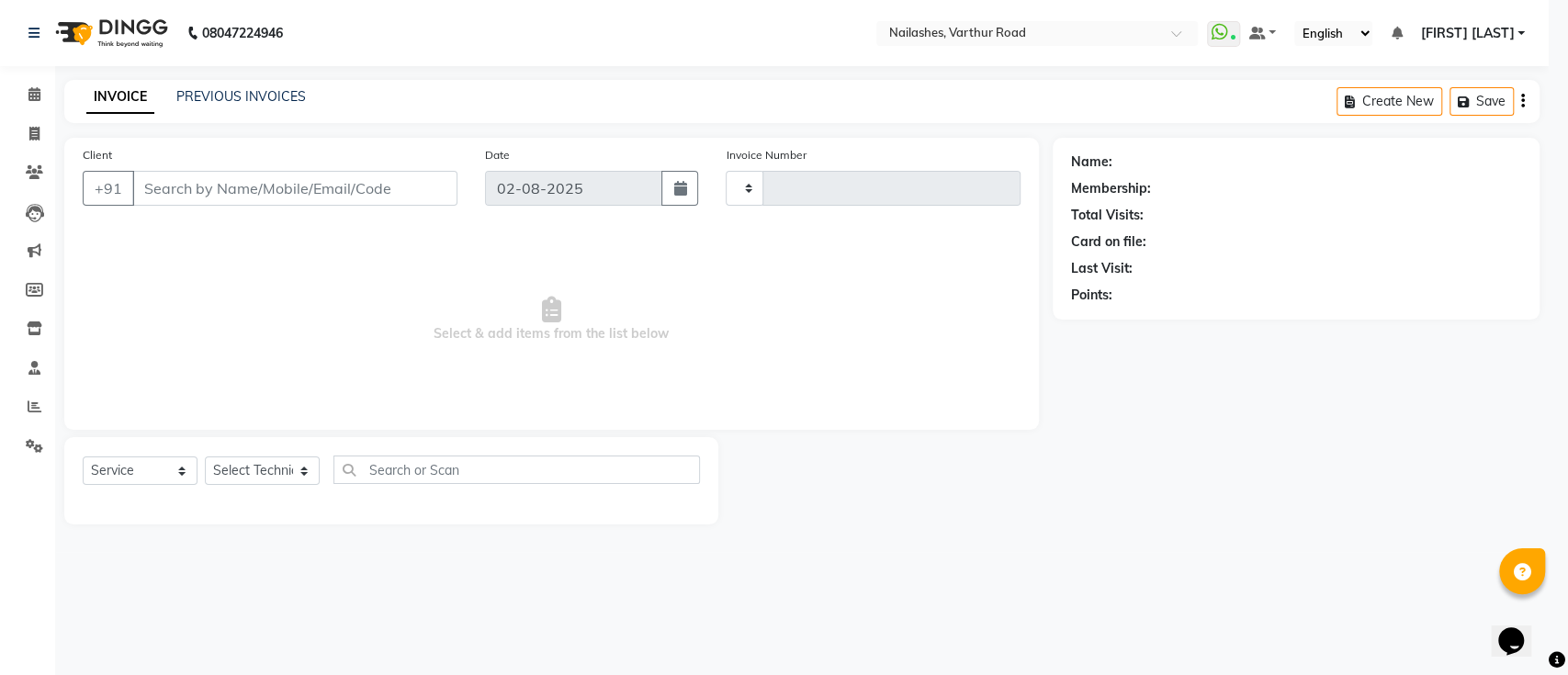 select on "3" 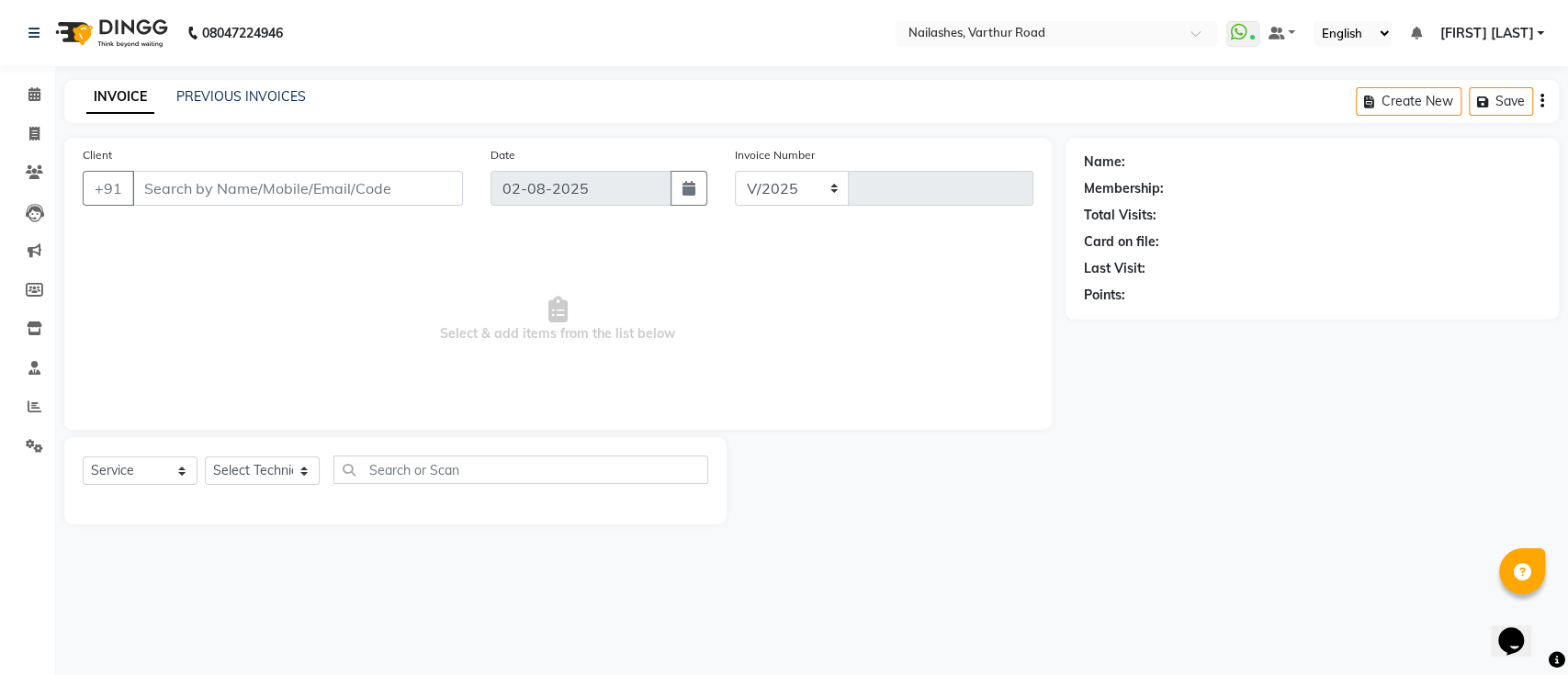 select on "6187" 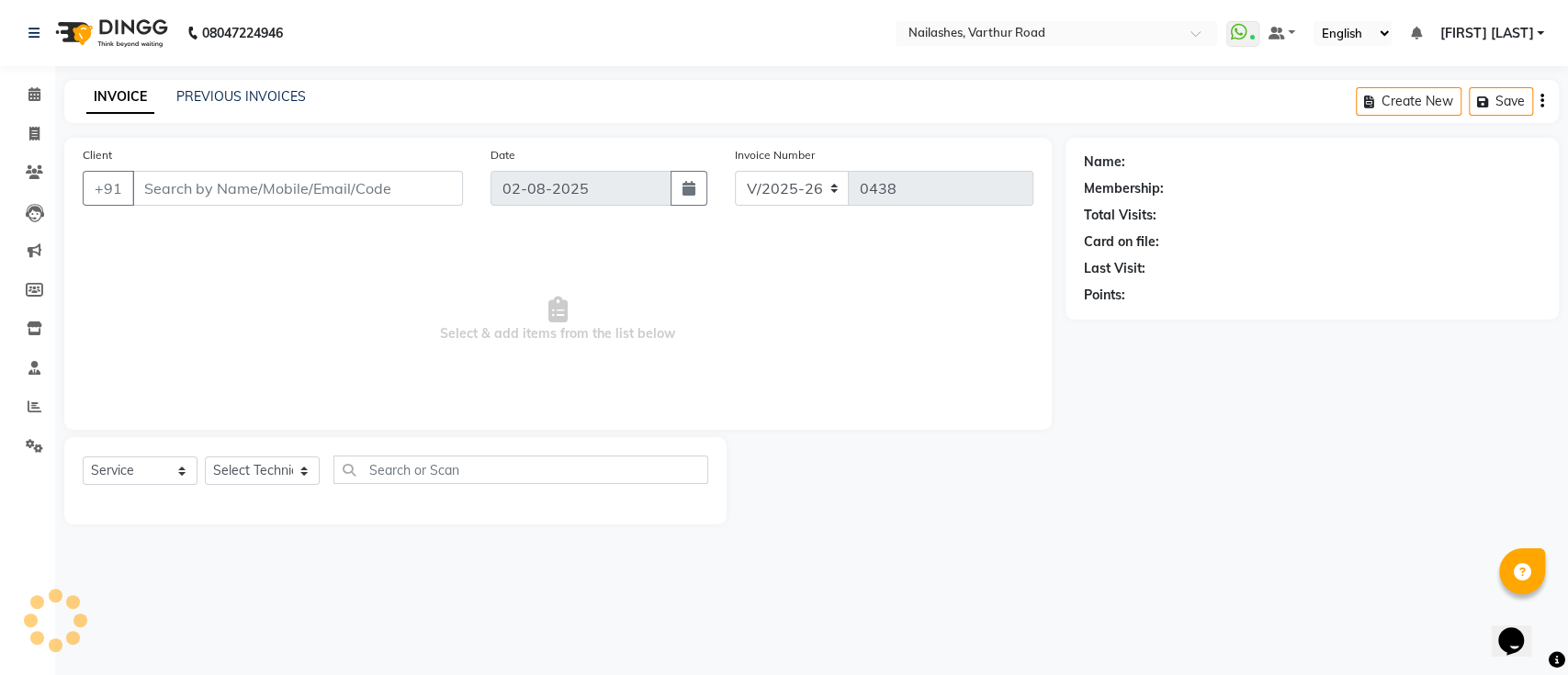 type on "99******13" 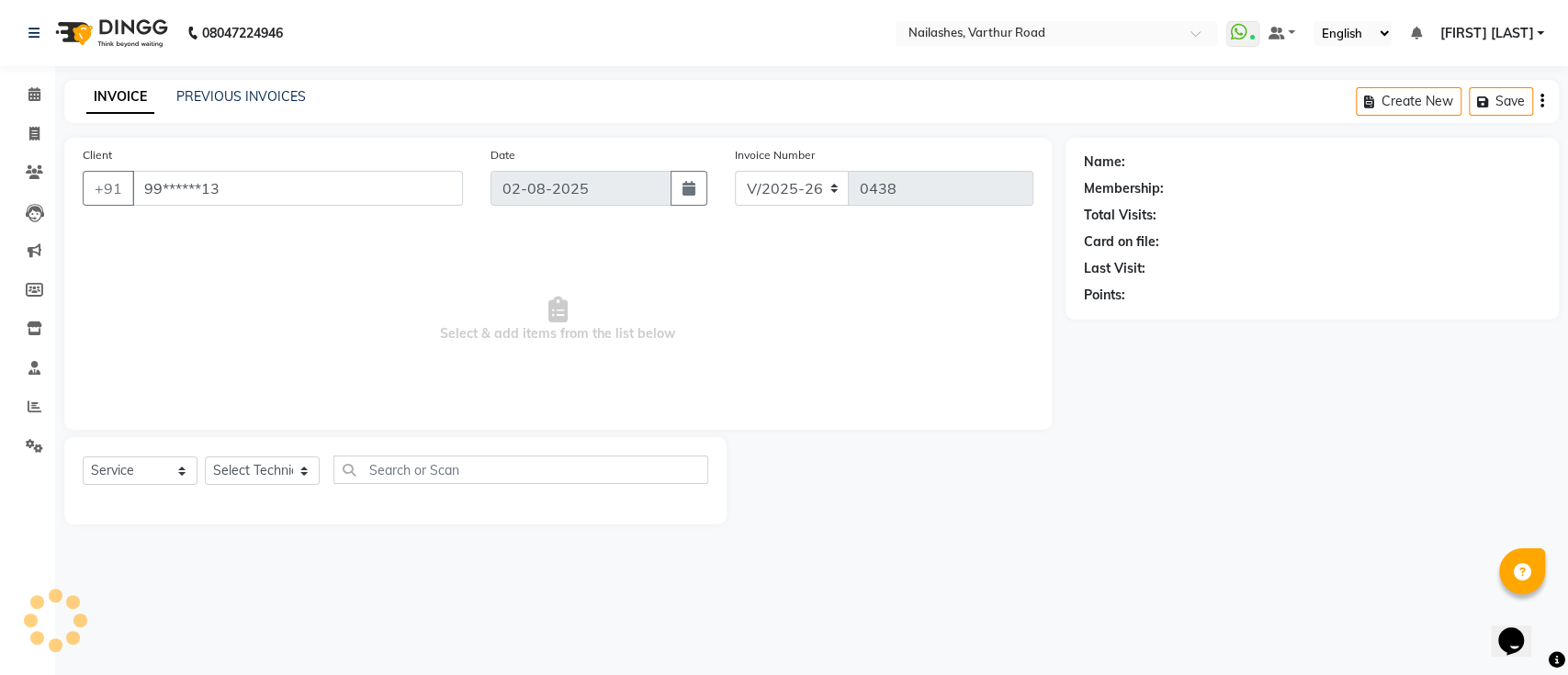 select on "55218" 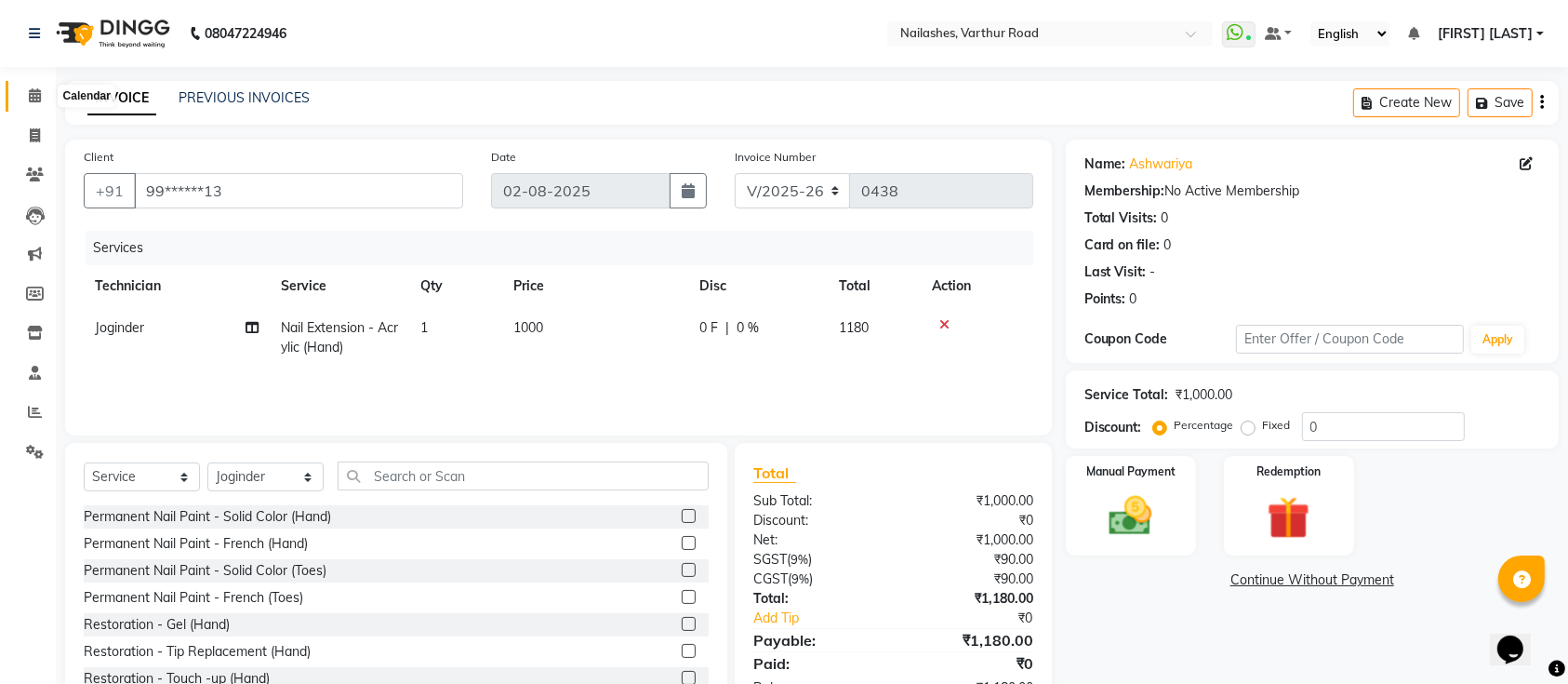 click 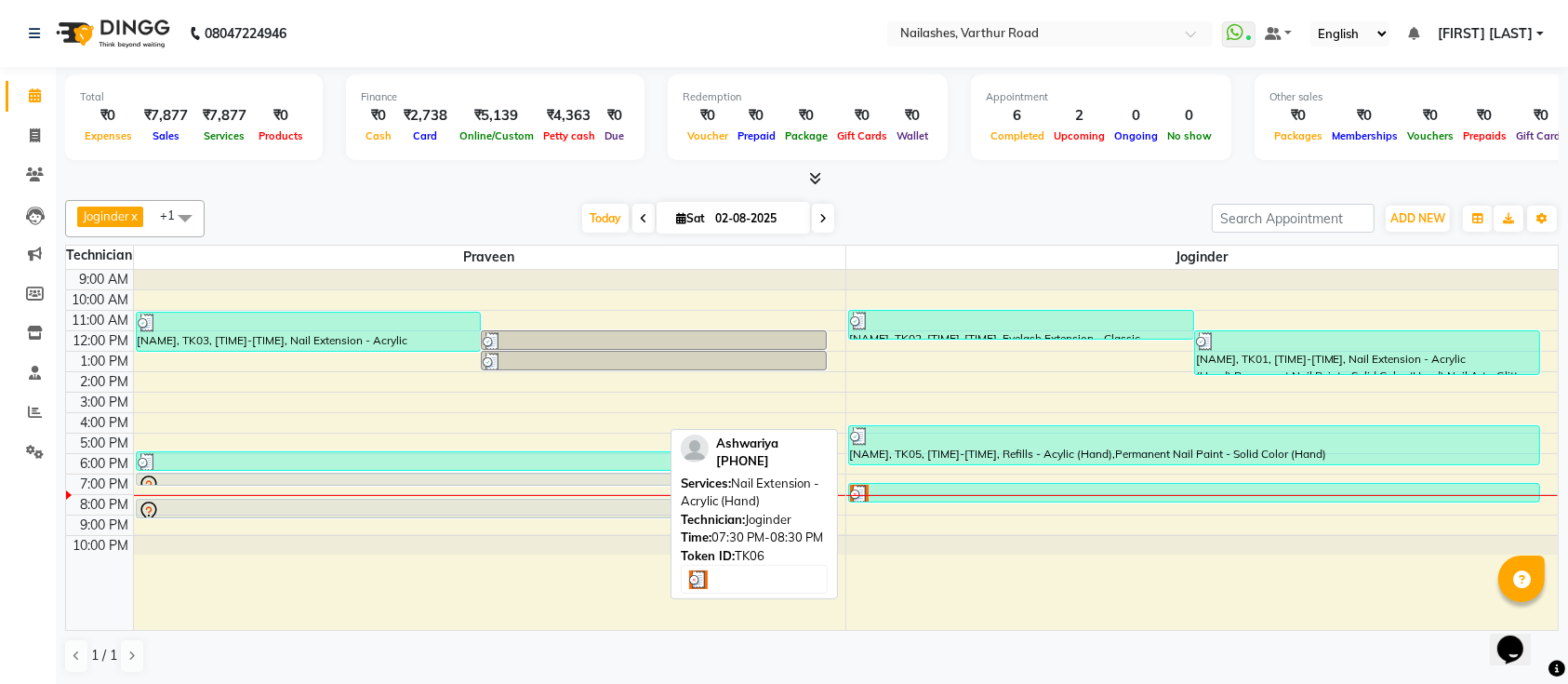 click at bounding box center (1194, 494) 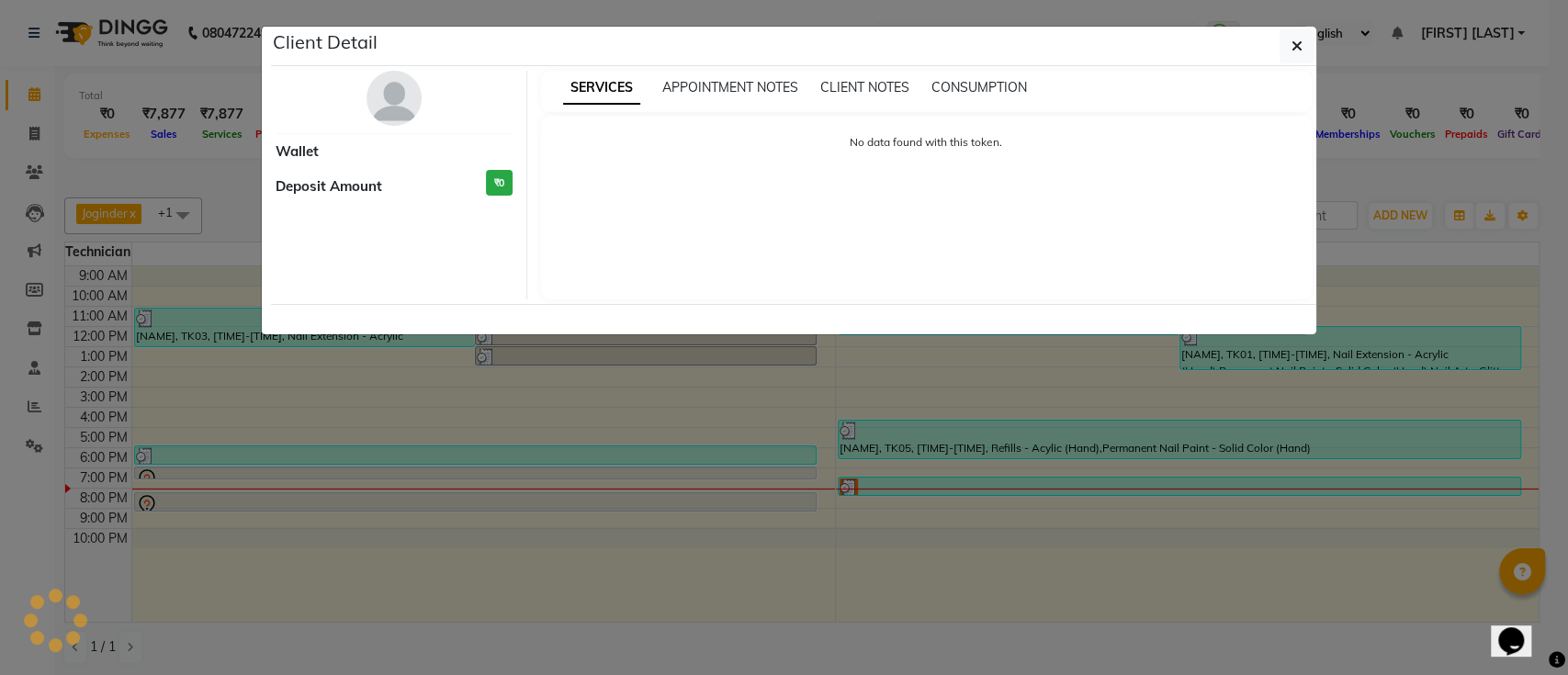 select on "3" 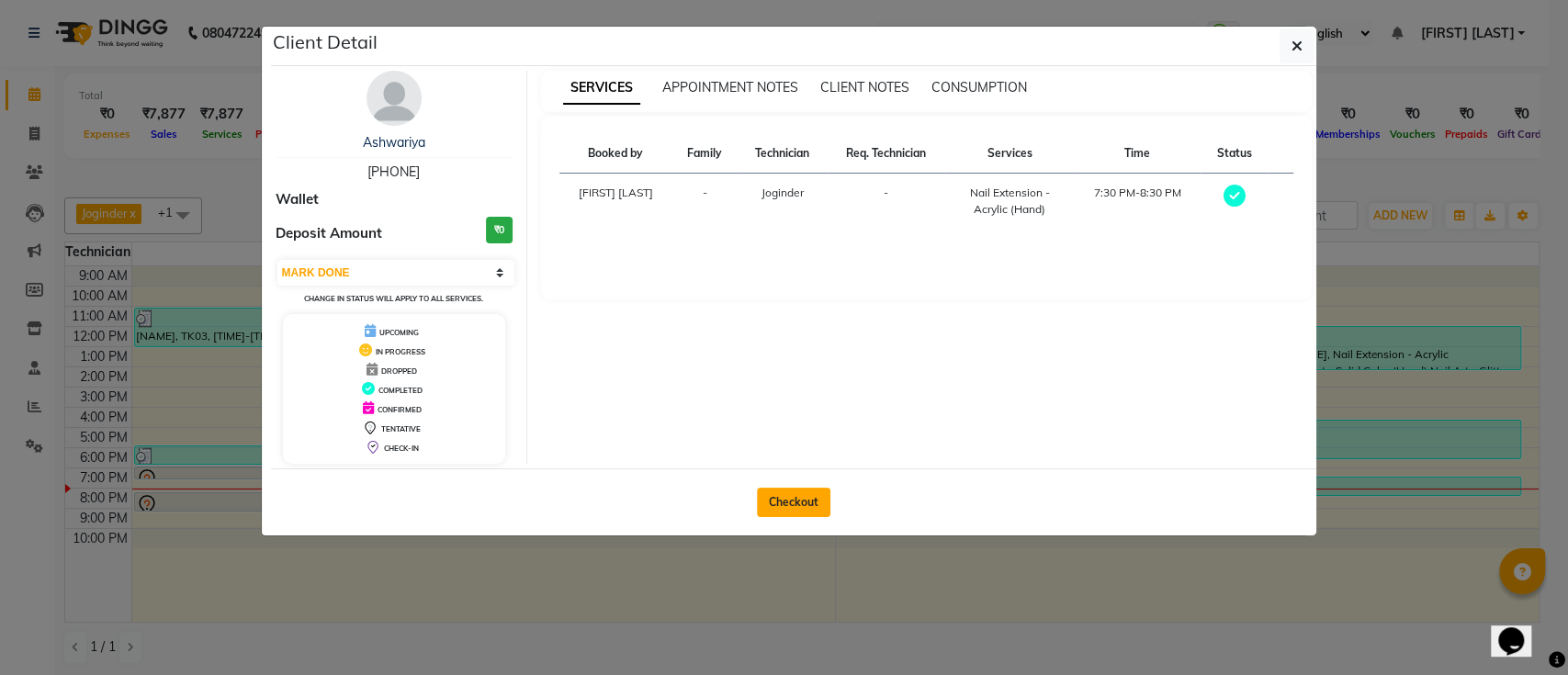 click on "Checkout" 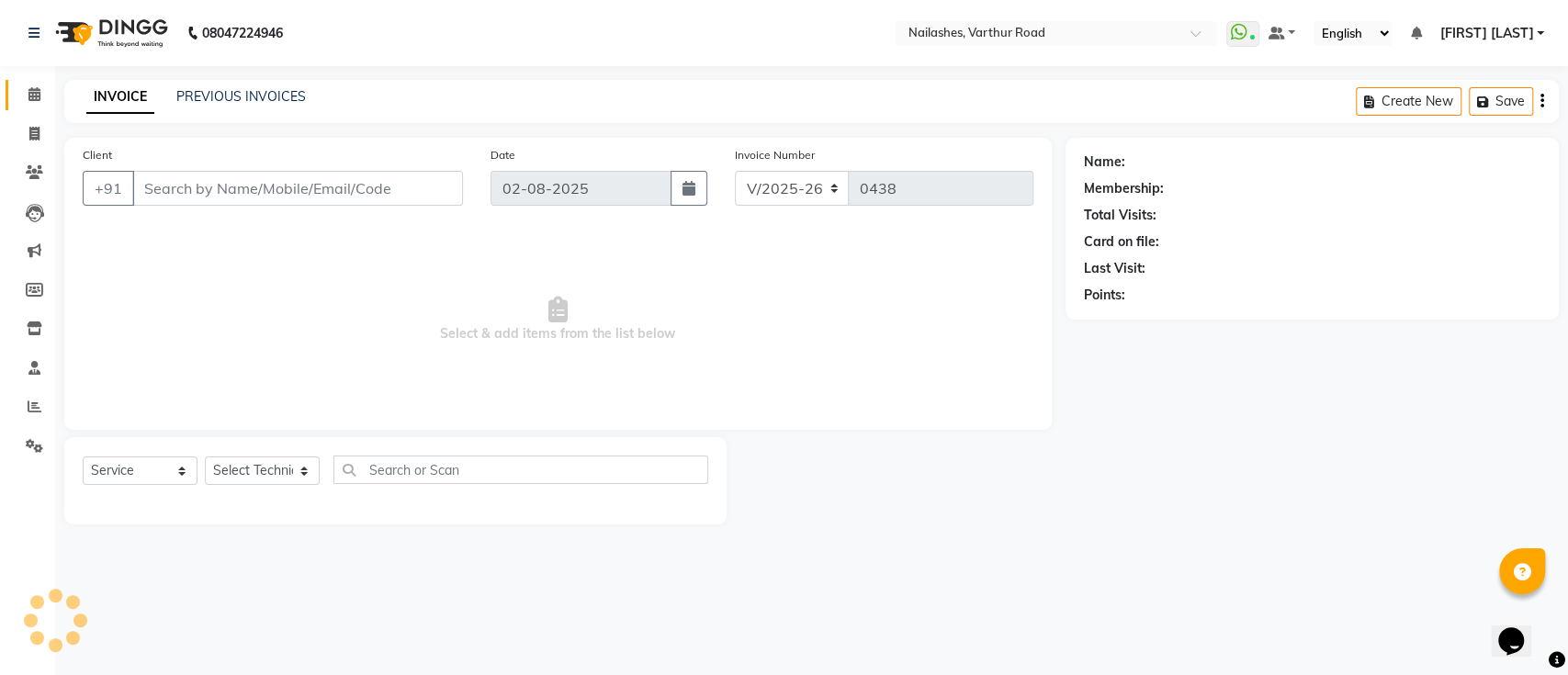 type on "99******13" 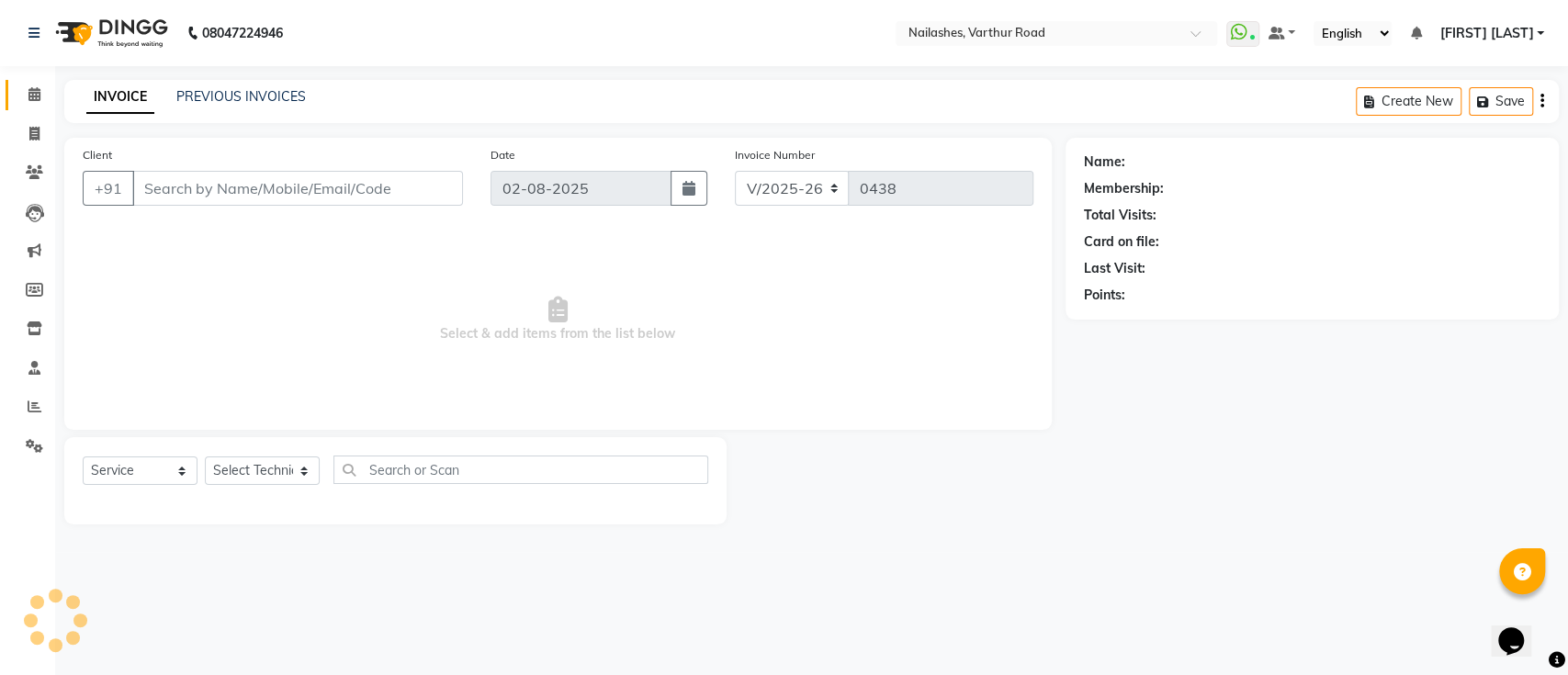 select on "55218" 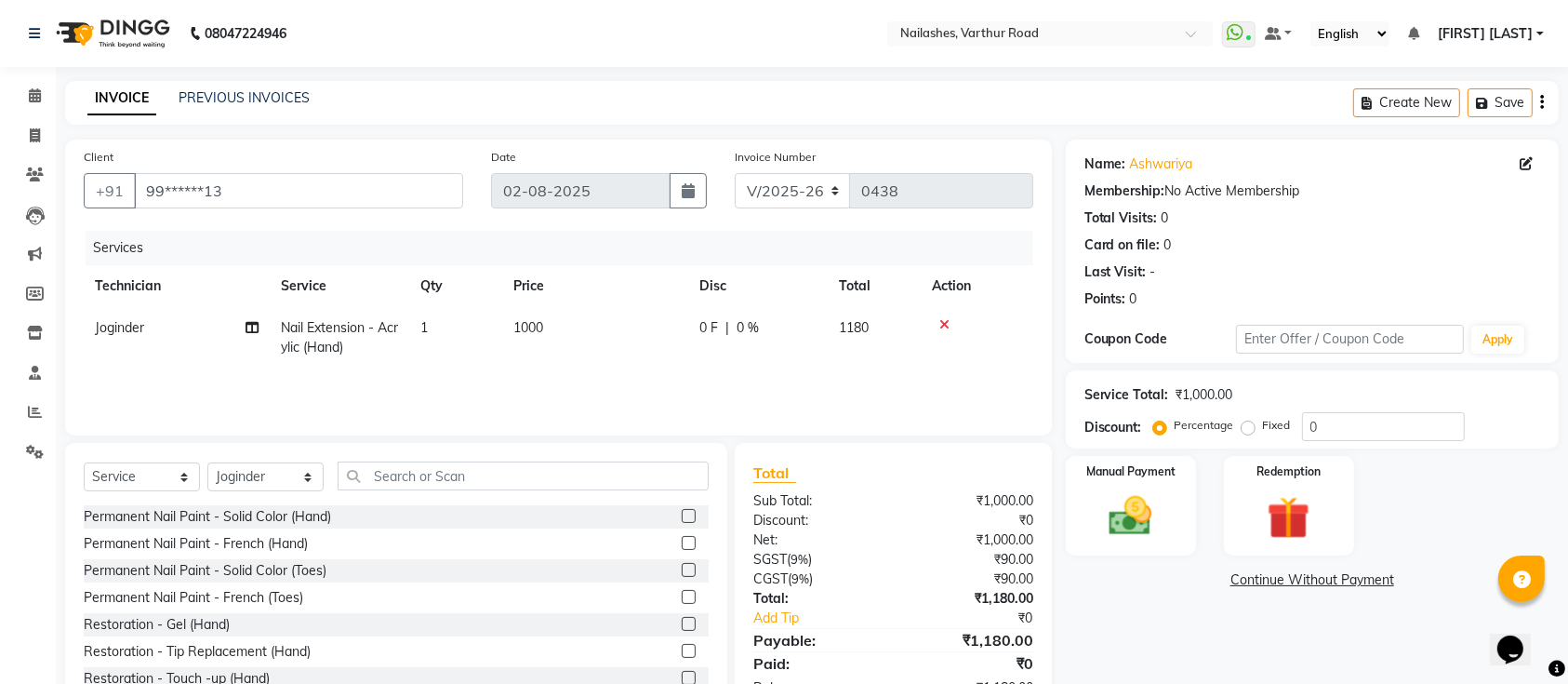 click 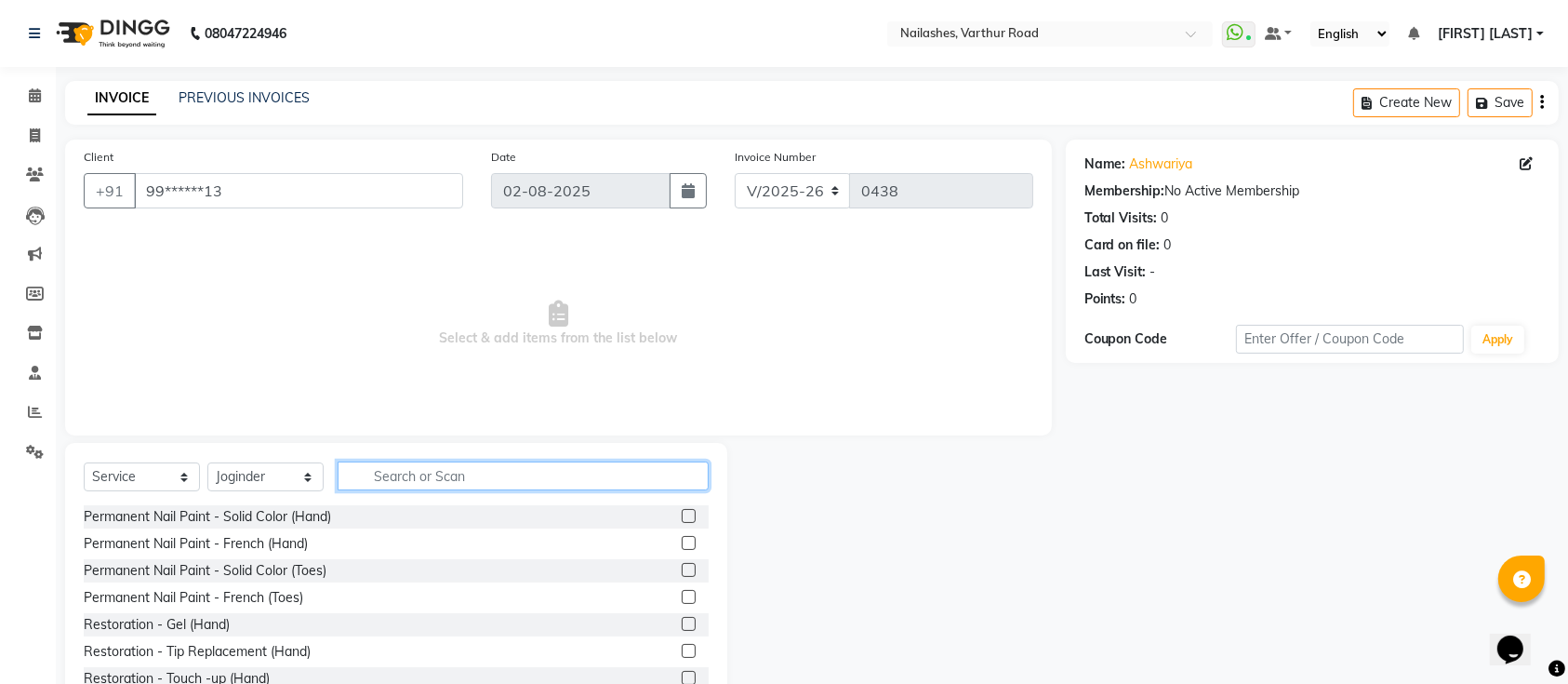 click 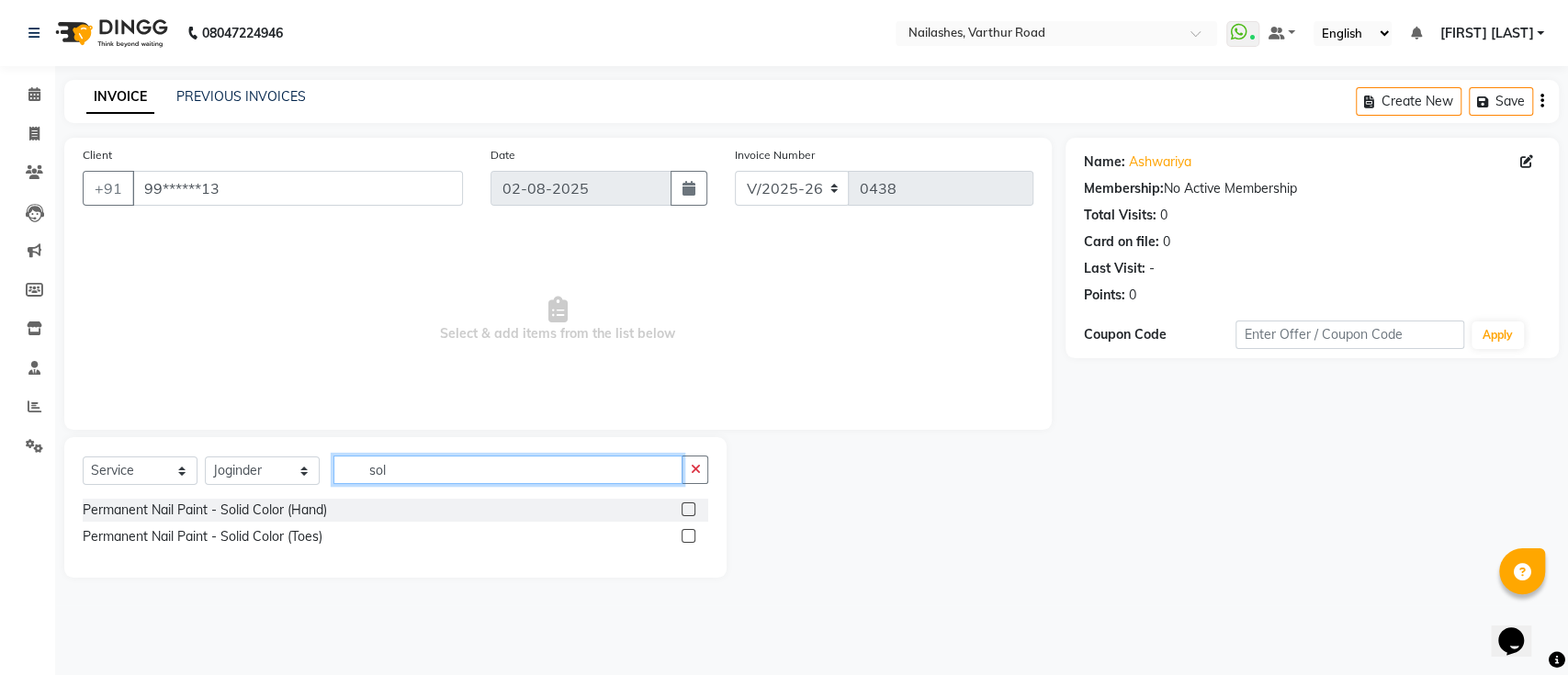 type on "sol" 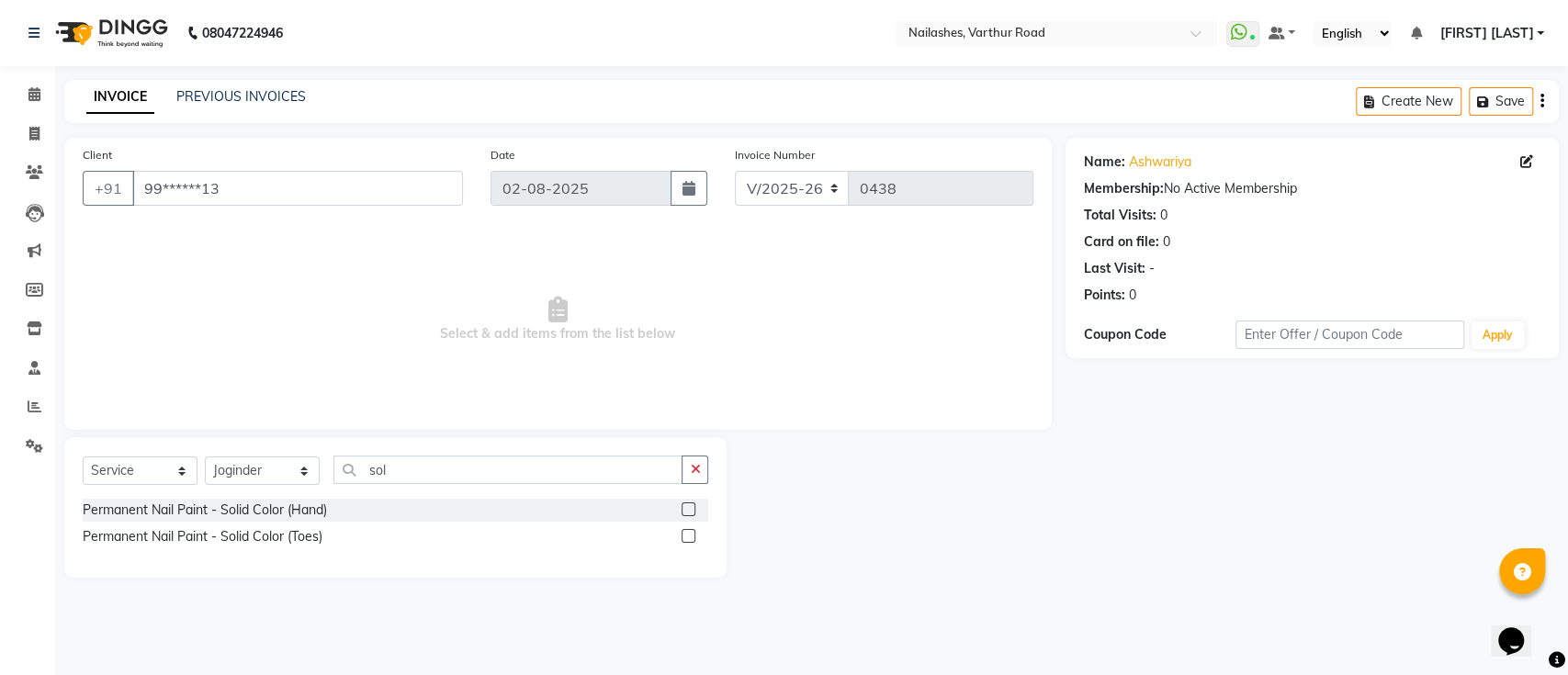 click 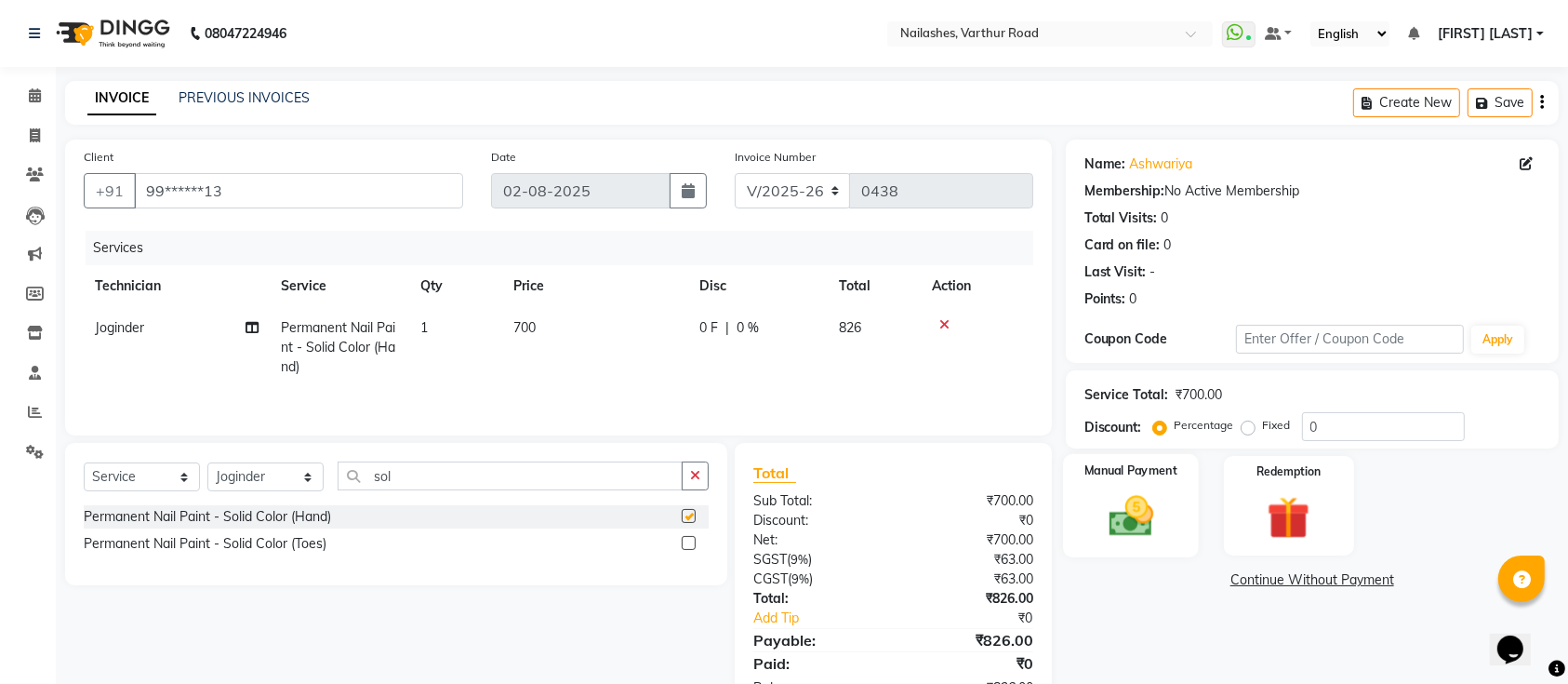 checkbox on "false" 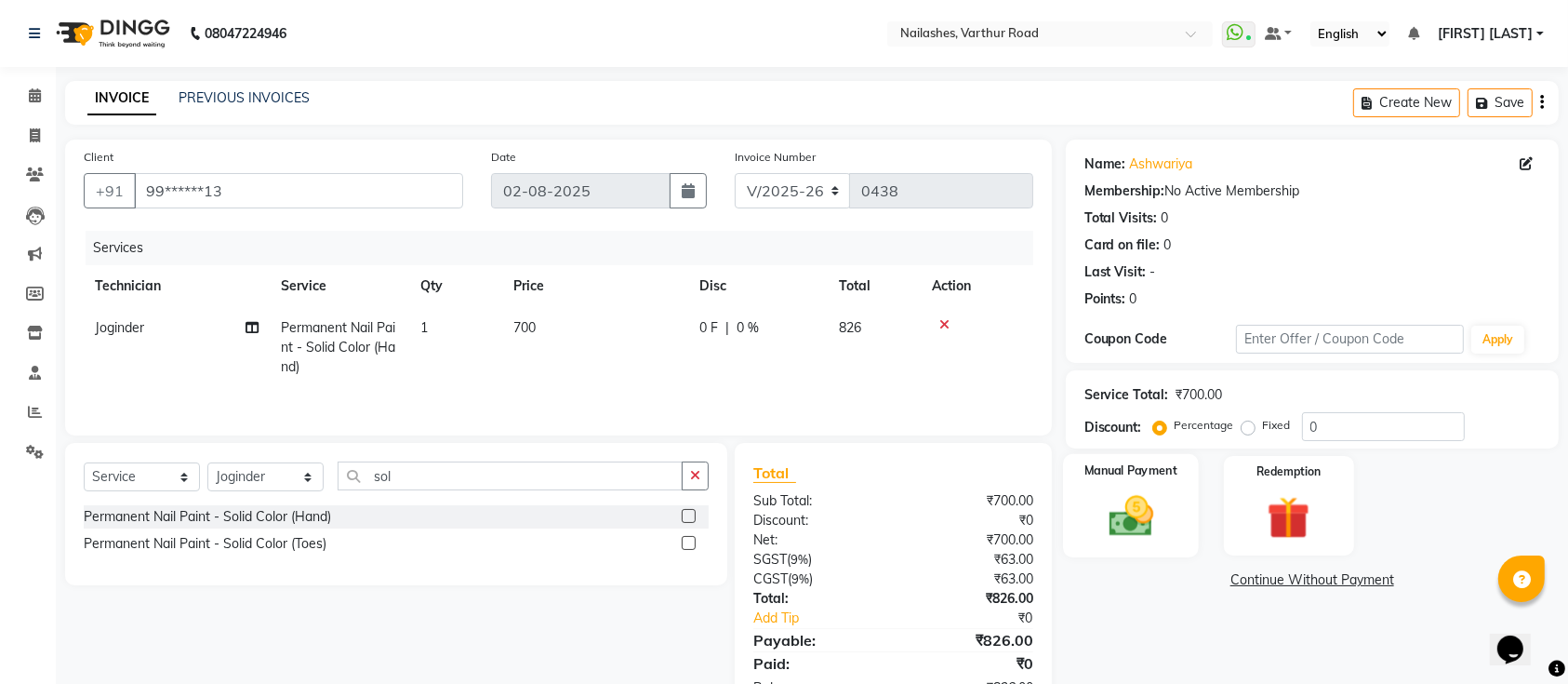 click 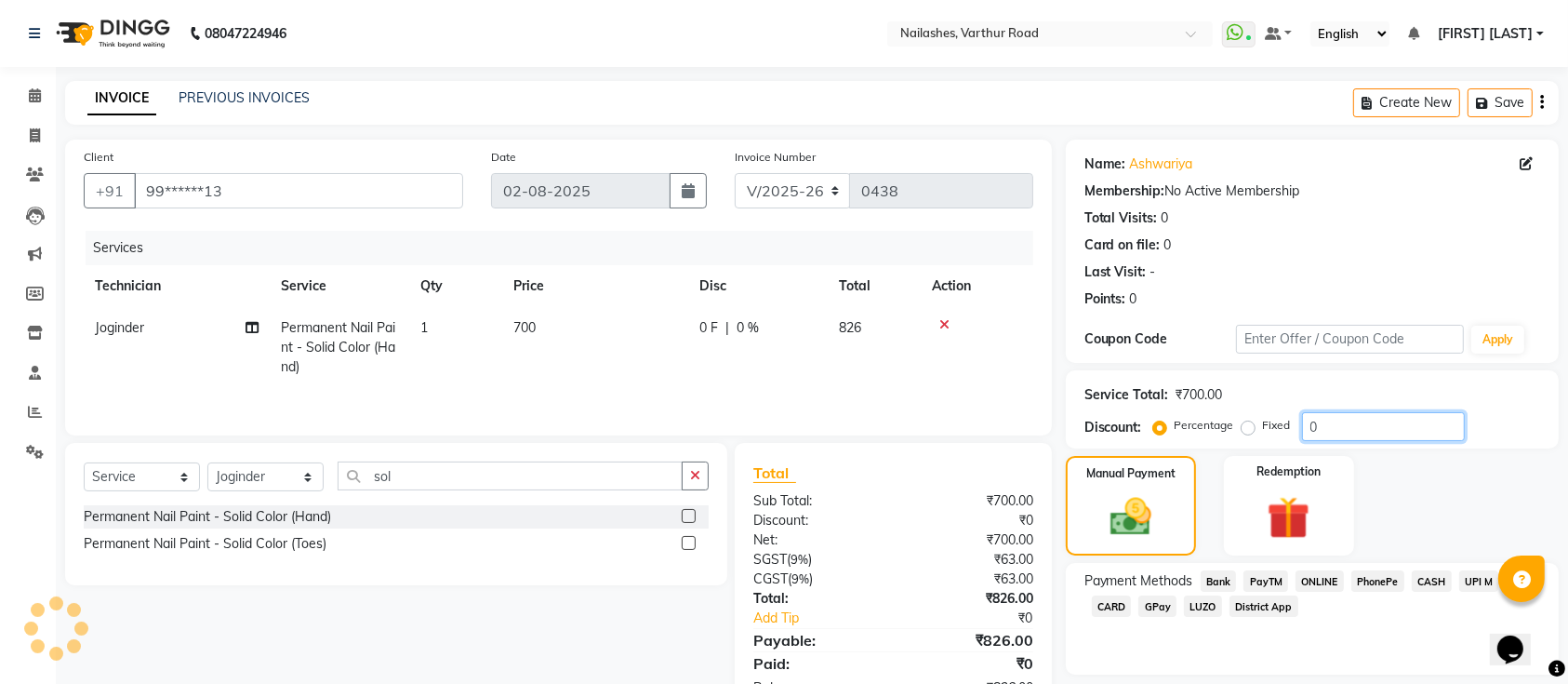click on "0" 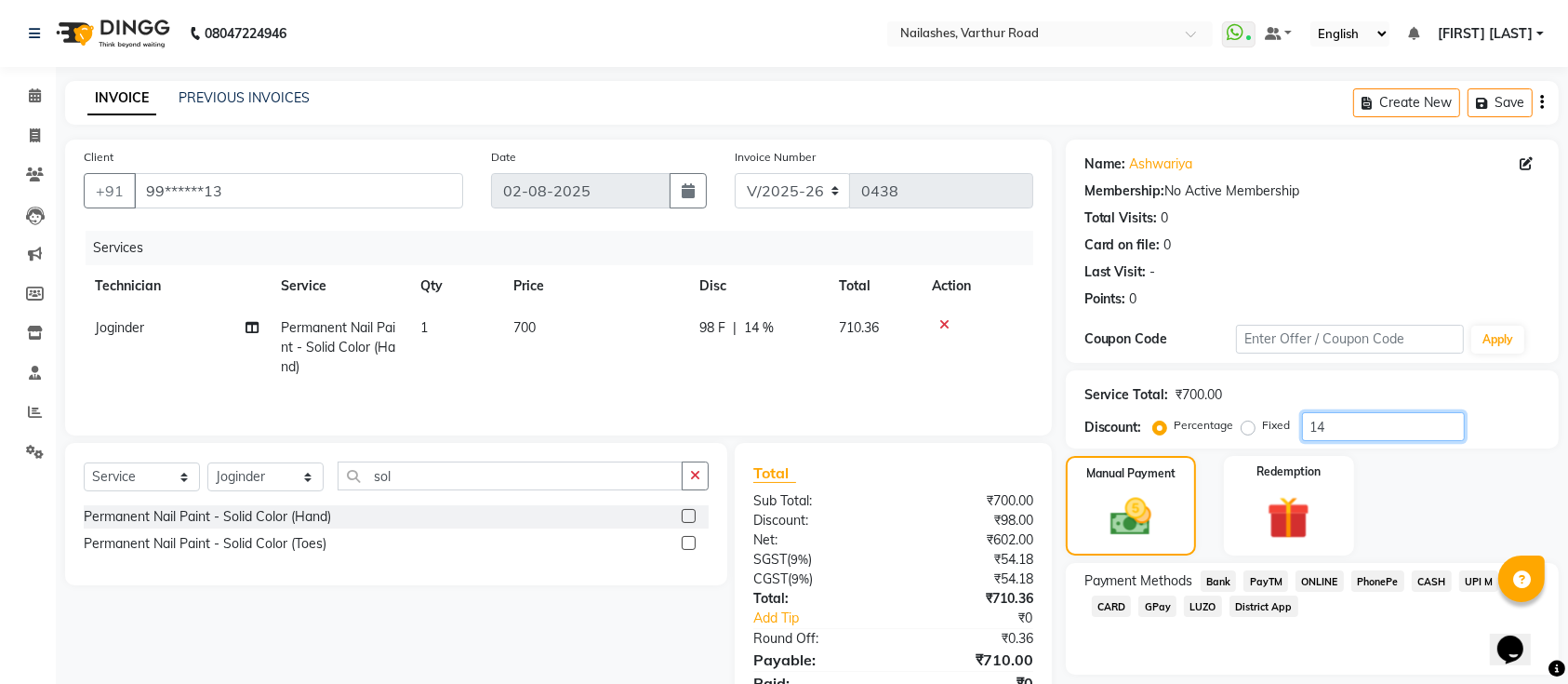 type on "1" 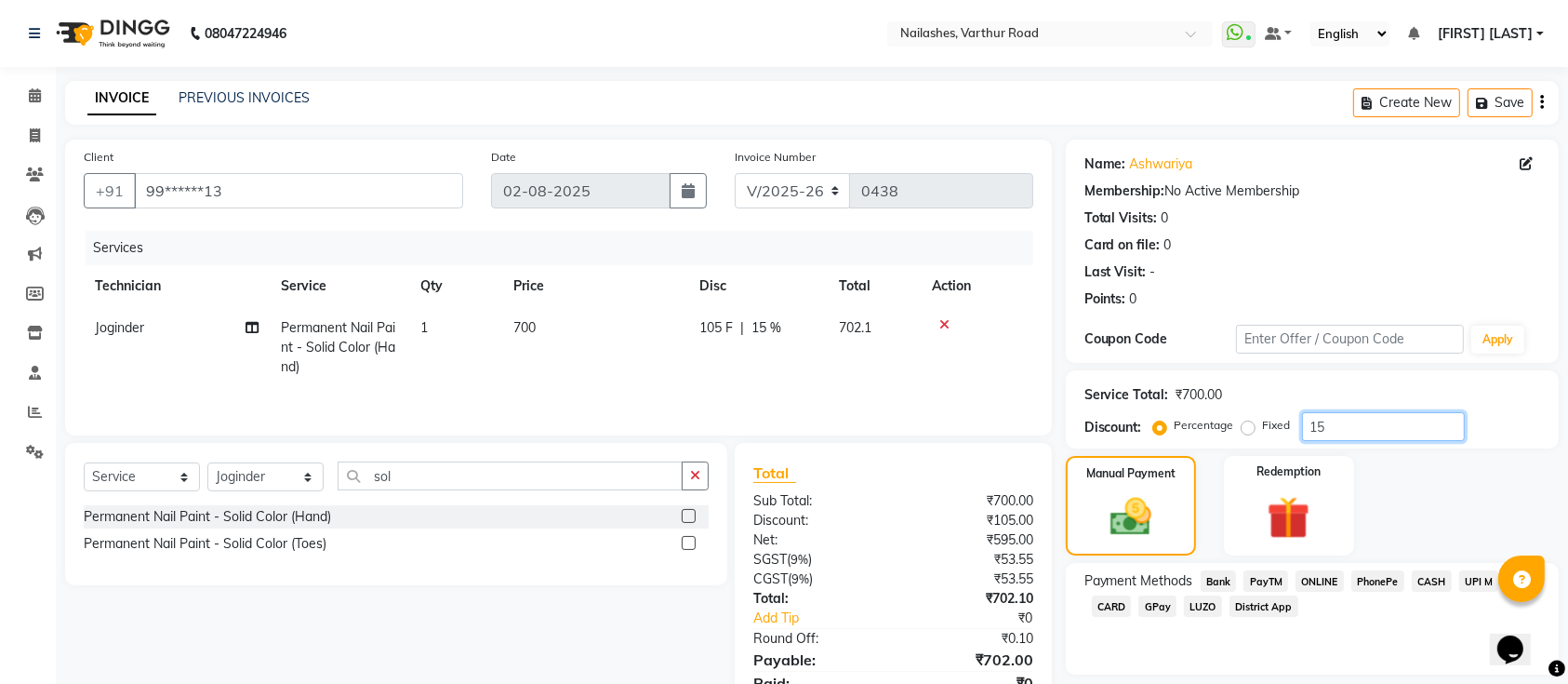 type on "15" 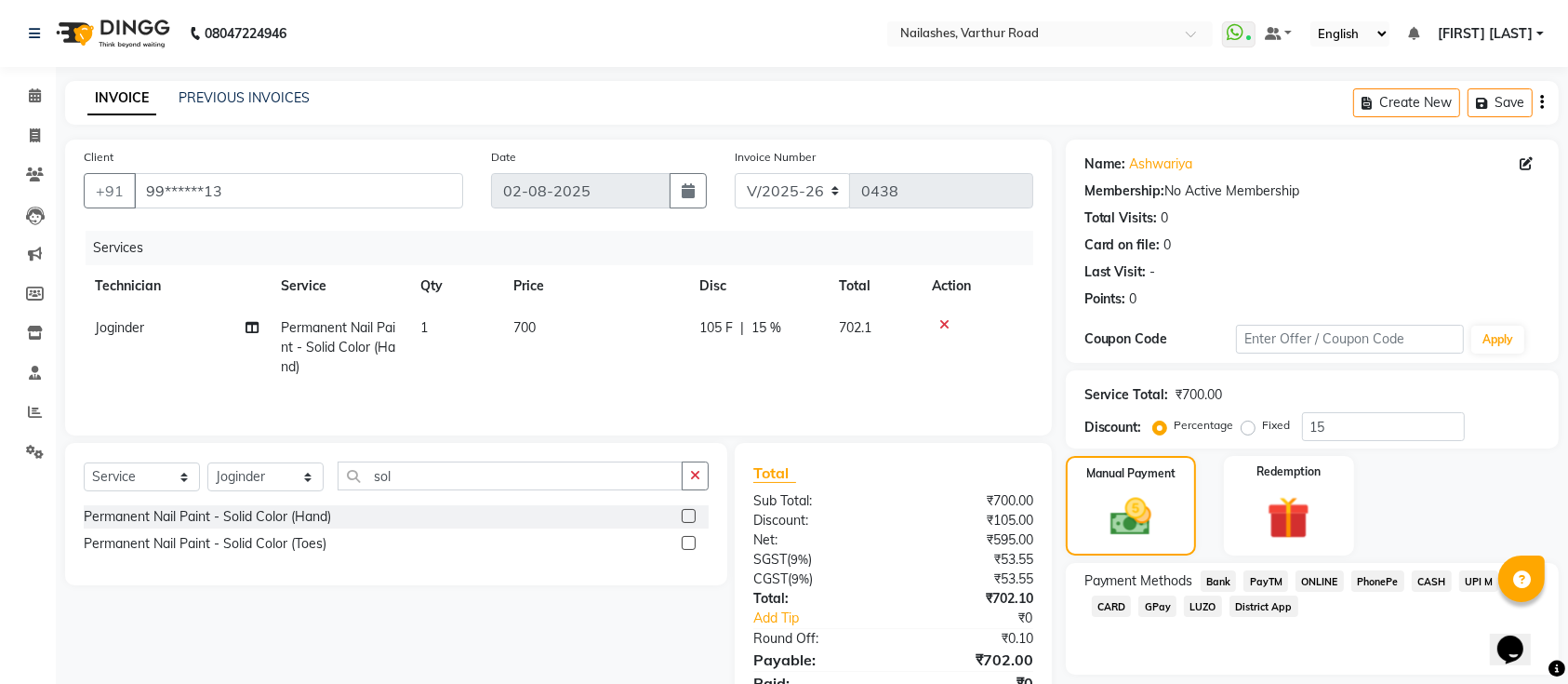 click on "ONLINE" 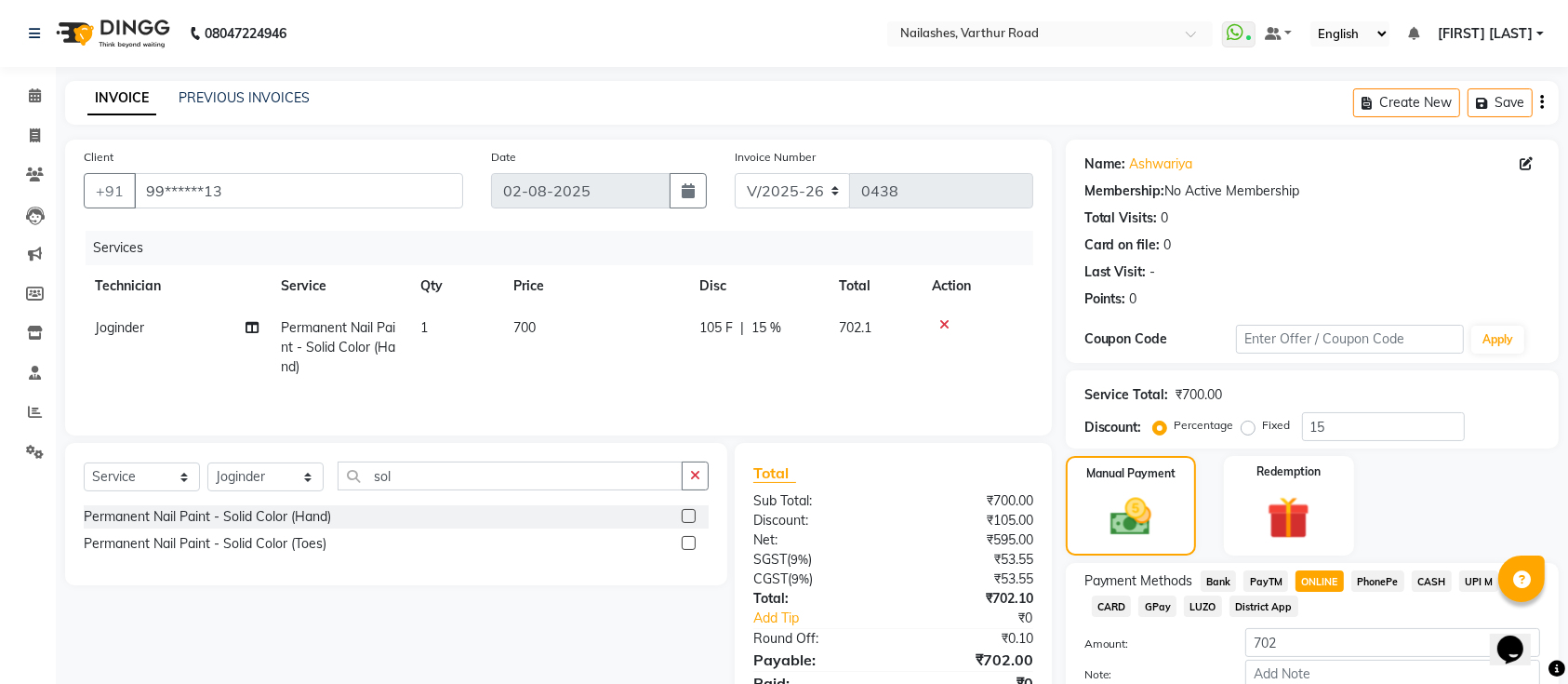 scroll, scrollTop: 108, scrollLeft: 0, axis: vertical 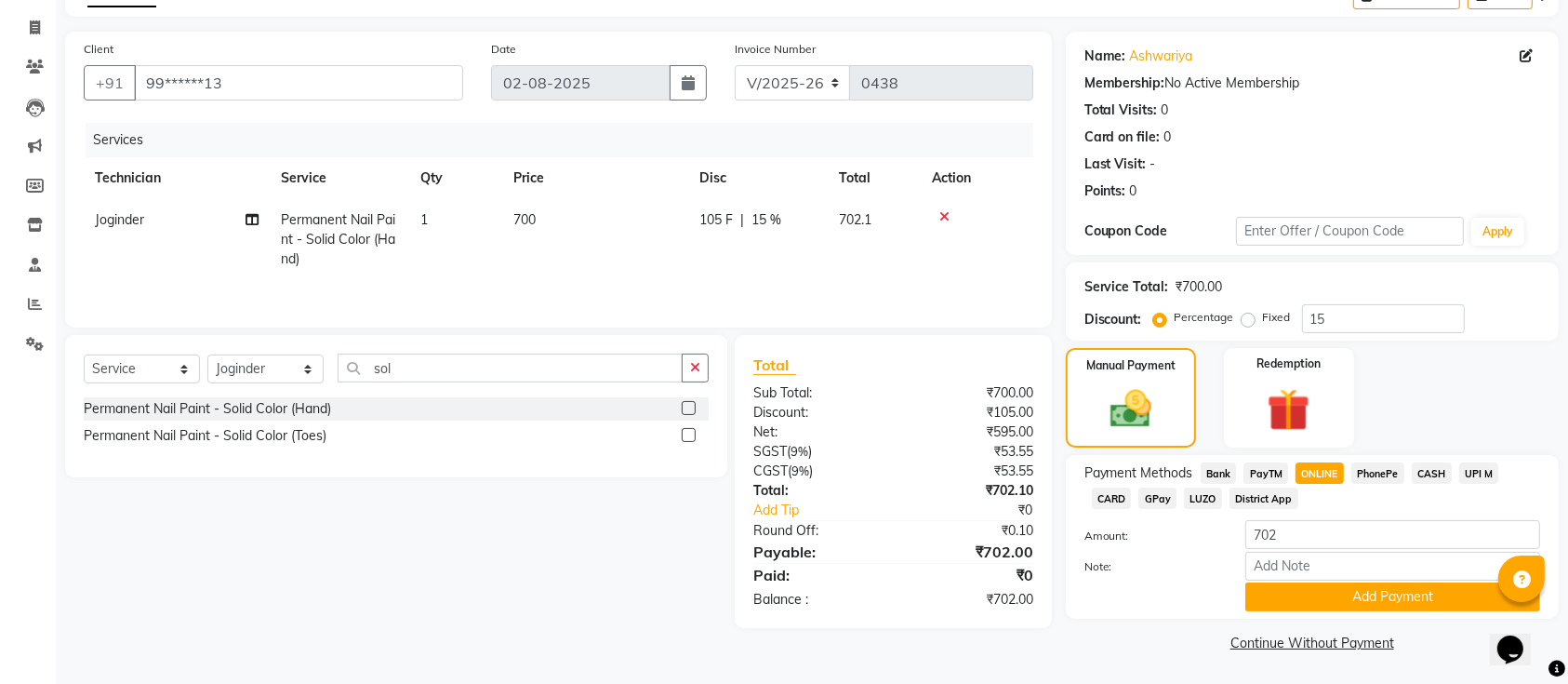 click on "CARD" 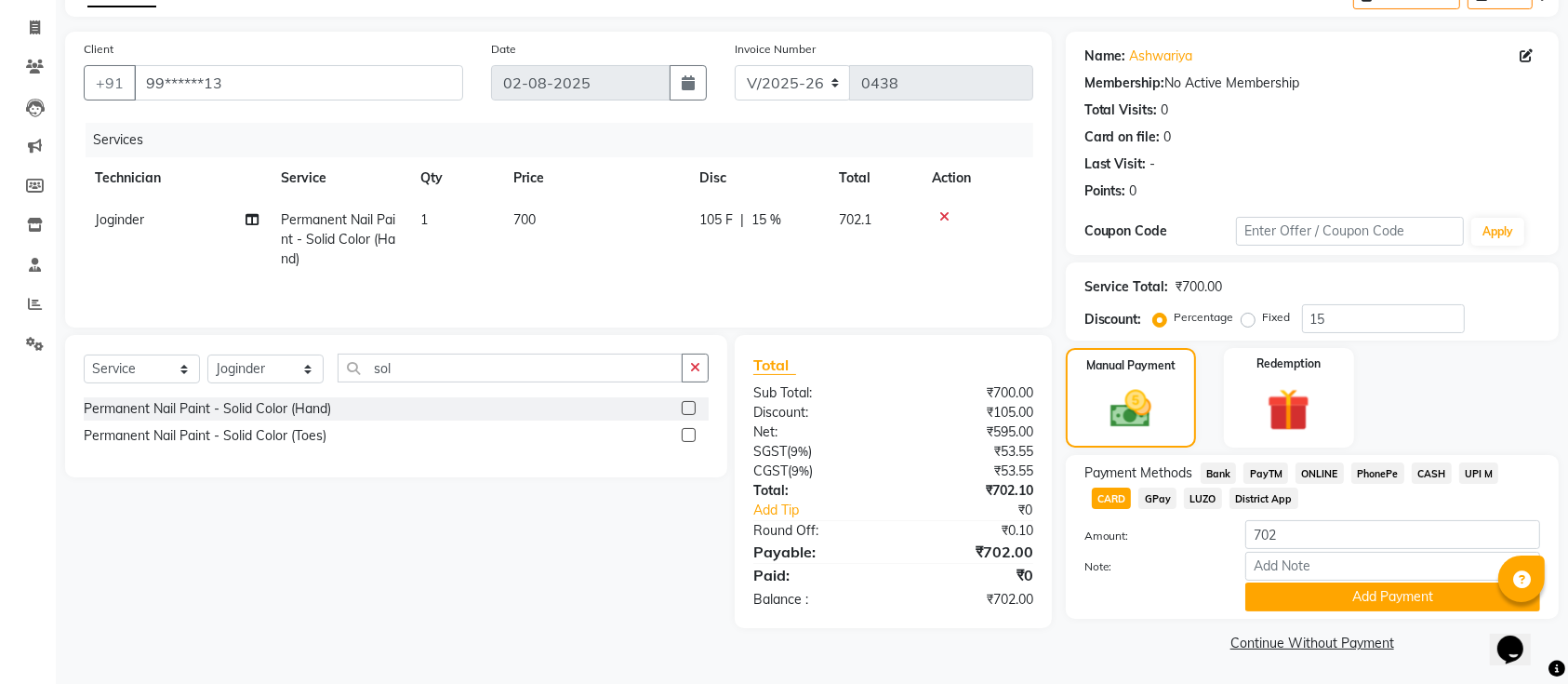 click on "Payment Methods  Bank   PayTM   ONLINE   PhonePe   CASH   UPI M   CARD   GPay   LUZO   District App  Amount: 702 Note: Add Payment" 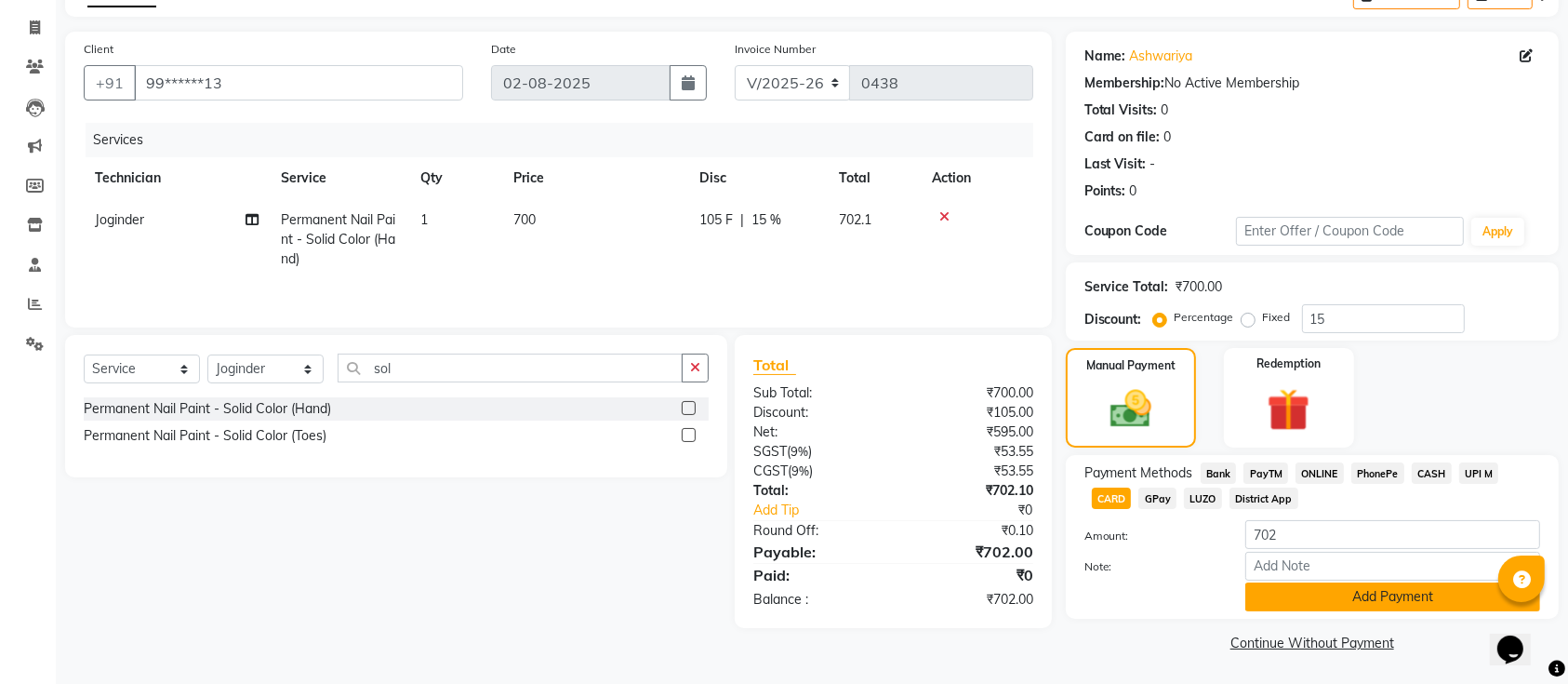 click on "Add Payment" 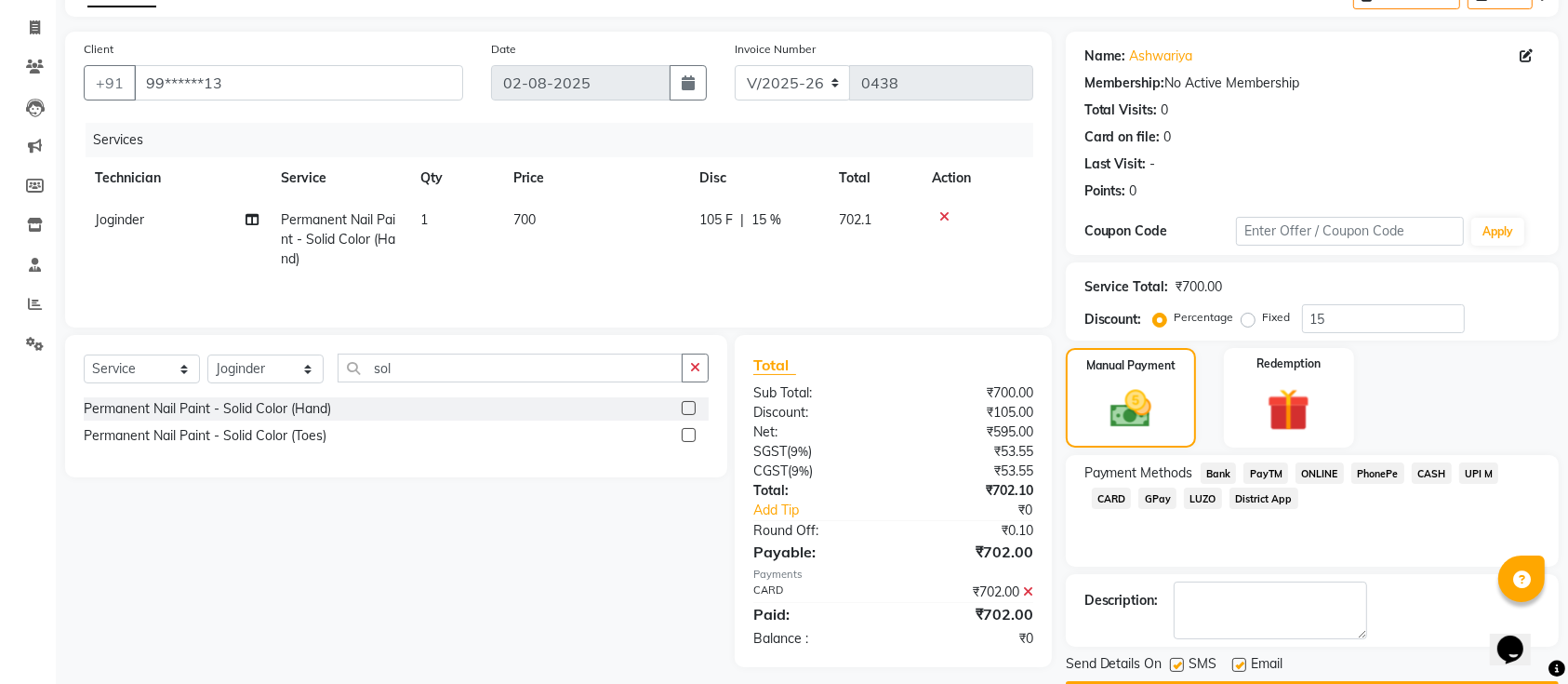 scroll, scrollTop: 161, scrollLeft: 0, axis: vertical 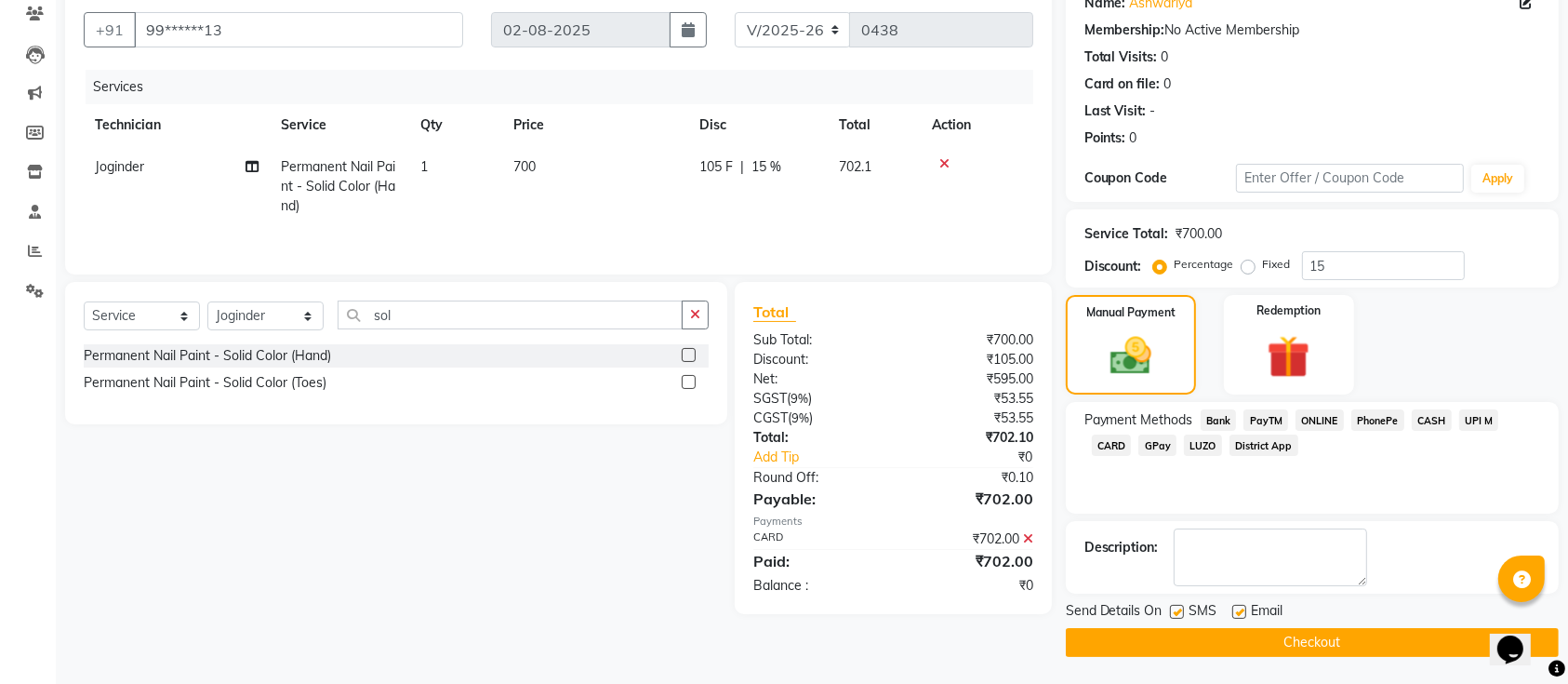 click on "Checkout" 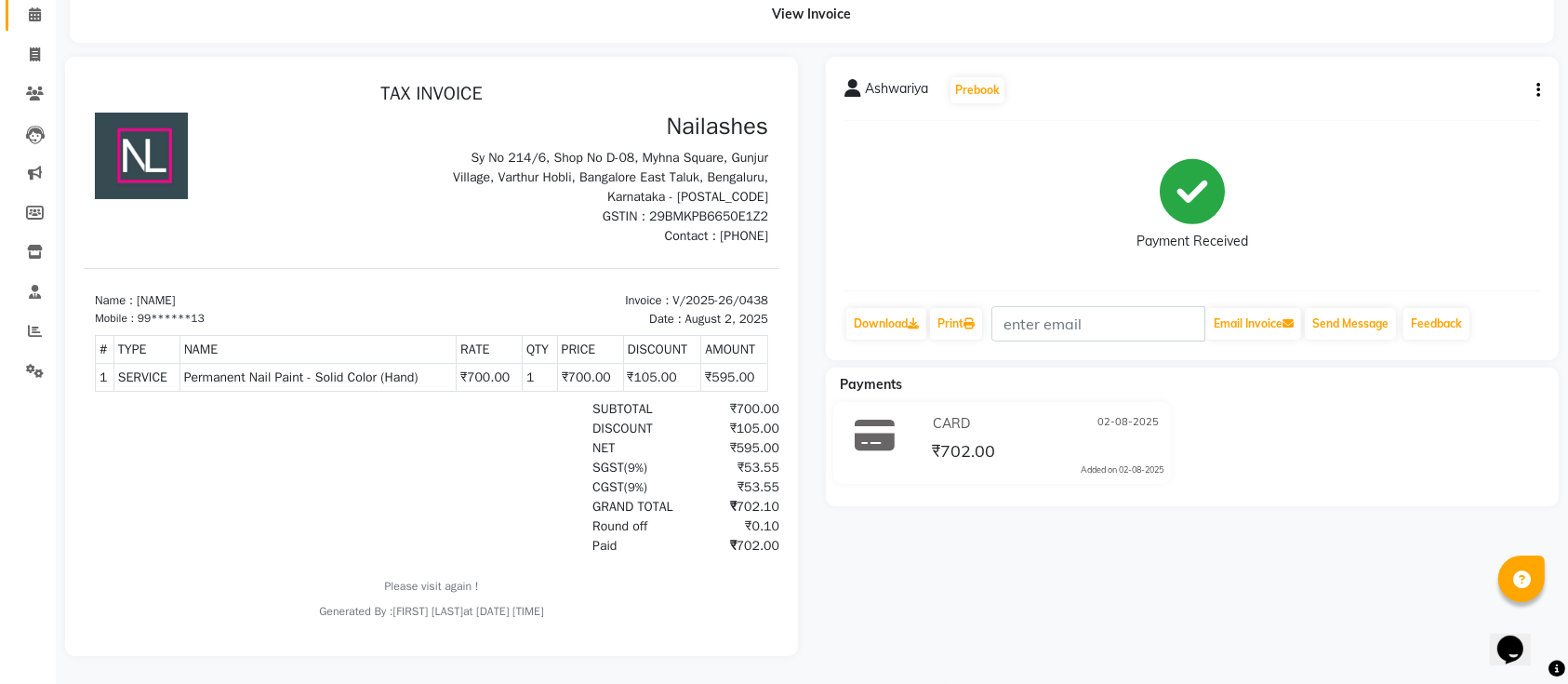 scroll, scrollTop: 0, scrollLeft: 0, axis: both 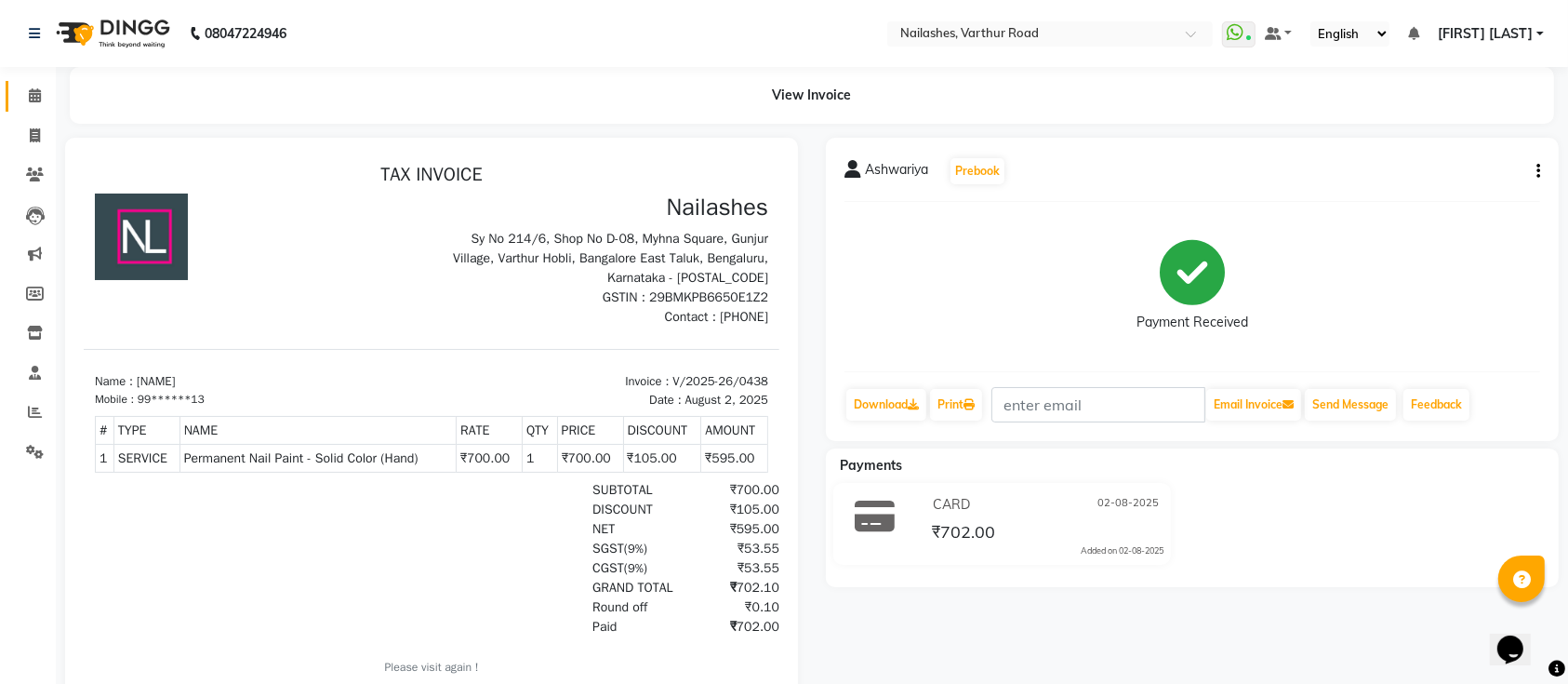 click on "Calendar" 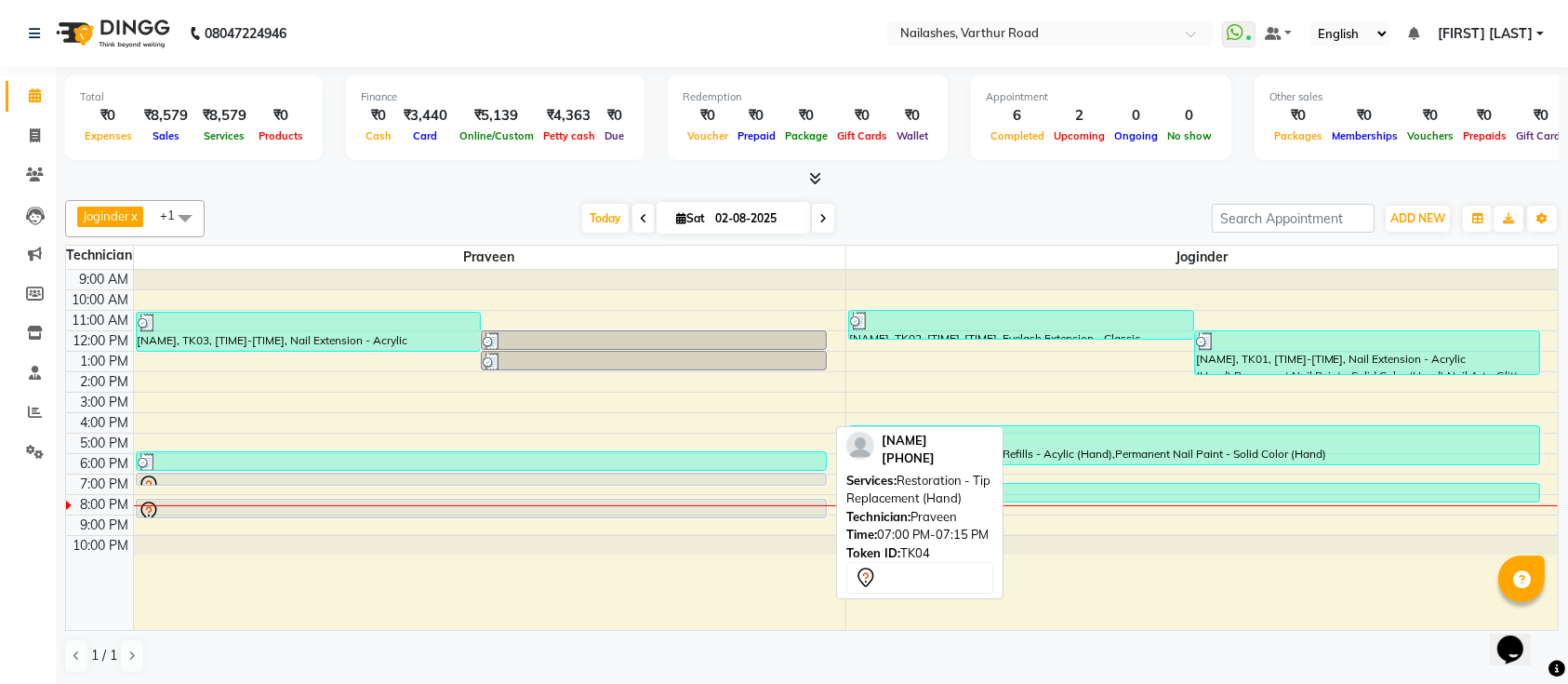 click at bounding box center [482, 486] 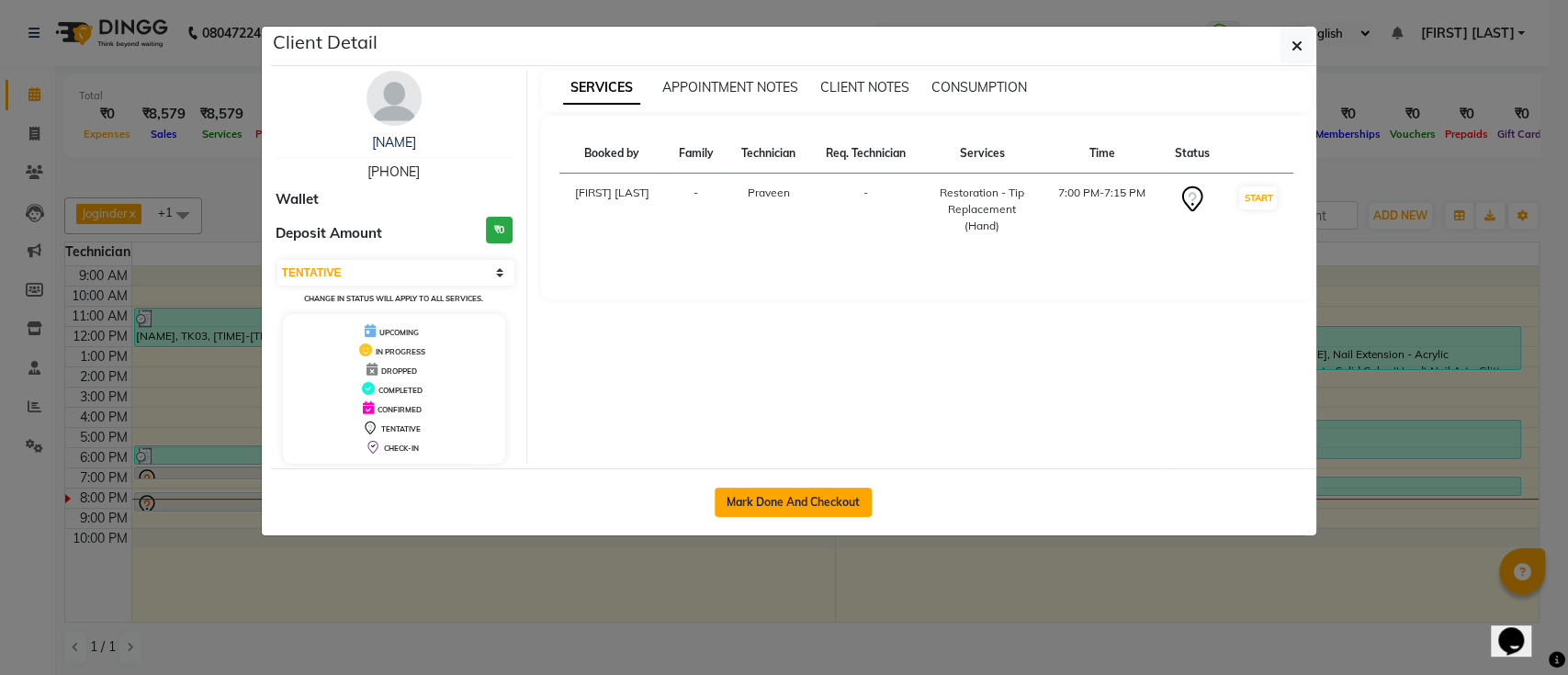 click on "Mark Done And Checkout" 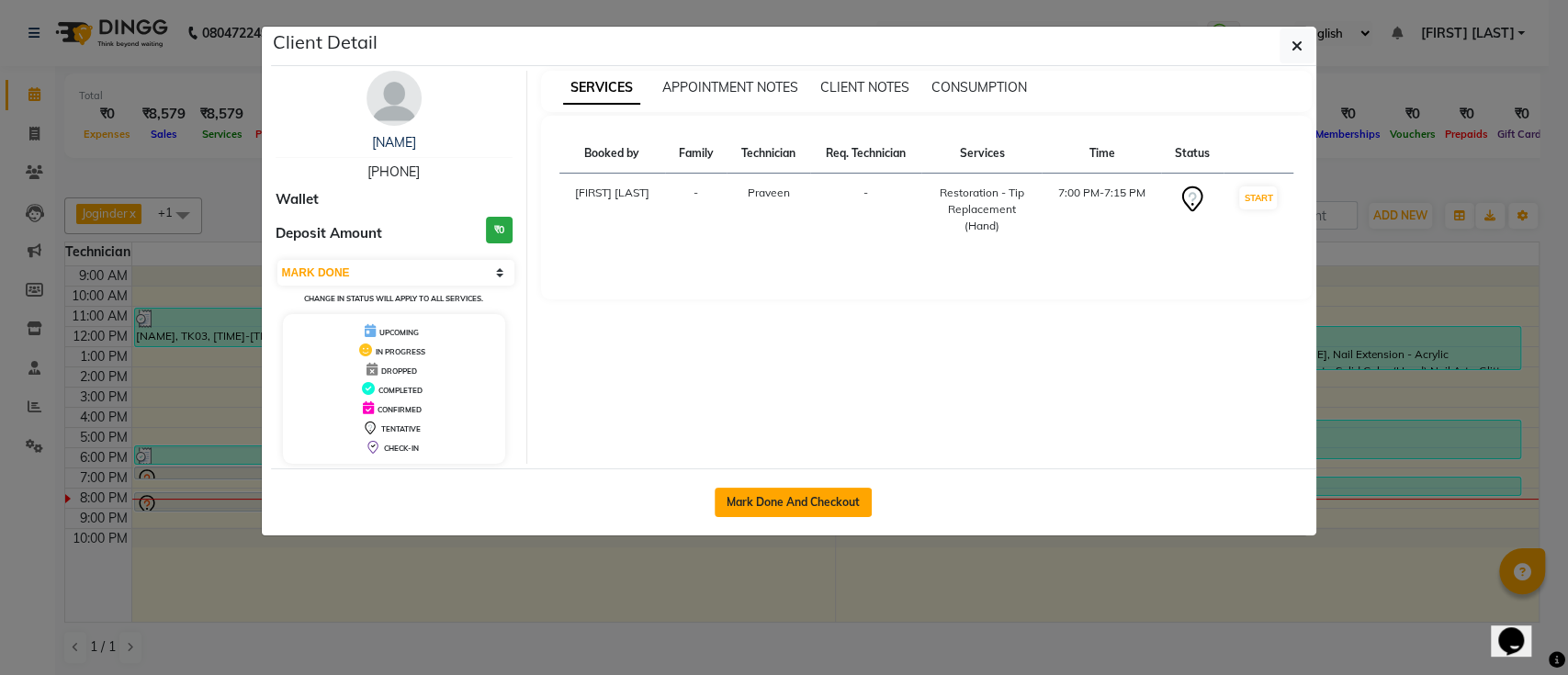 select on "service" 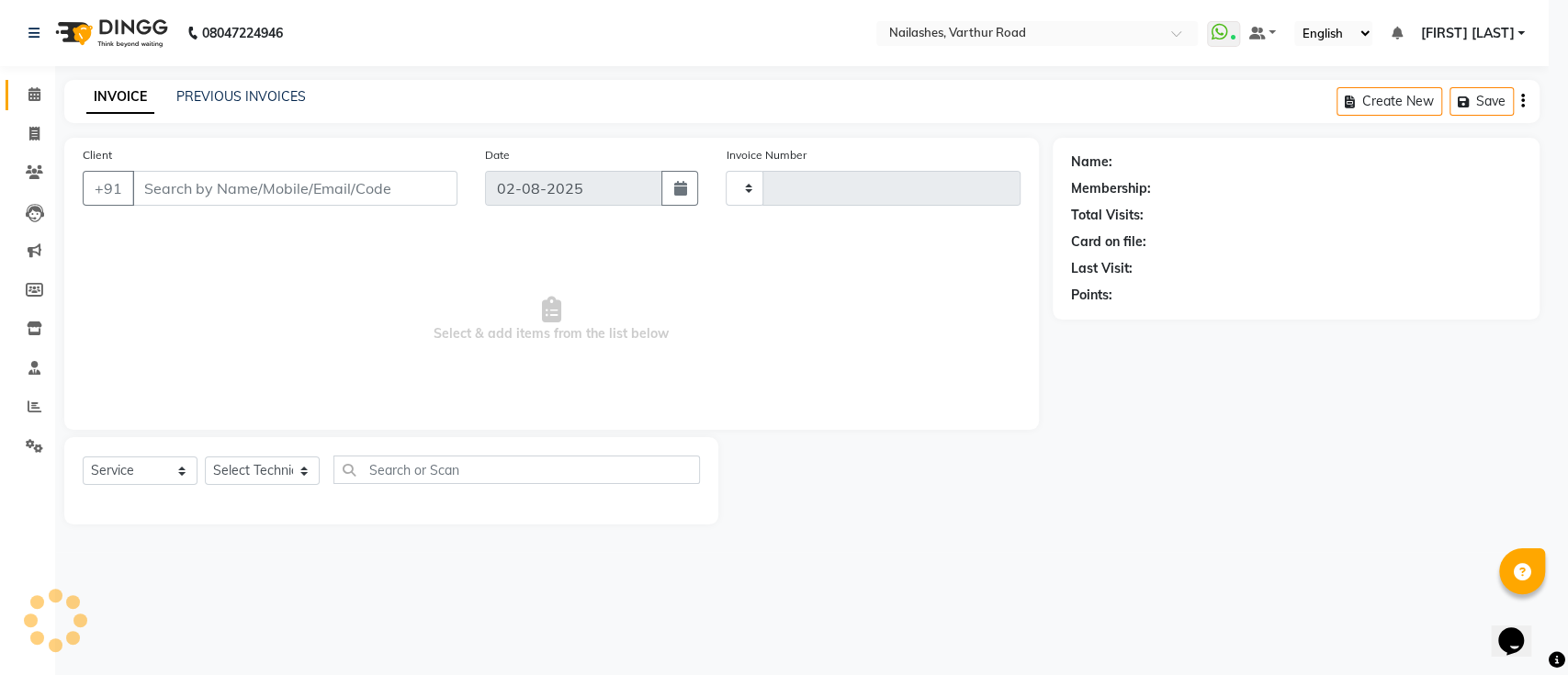 type on "0439" 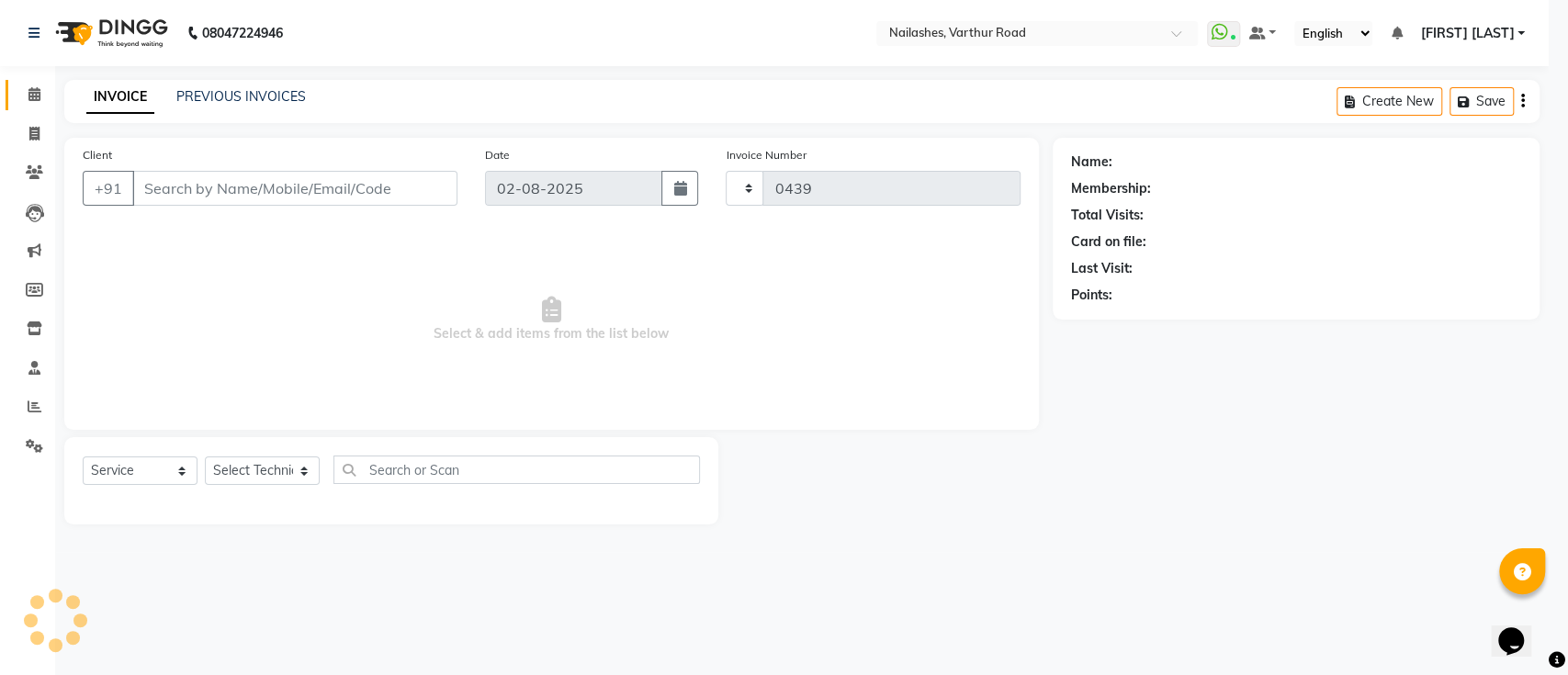 select on "6187" 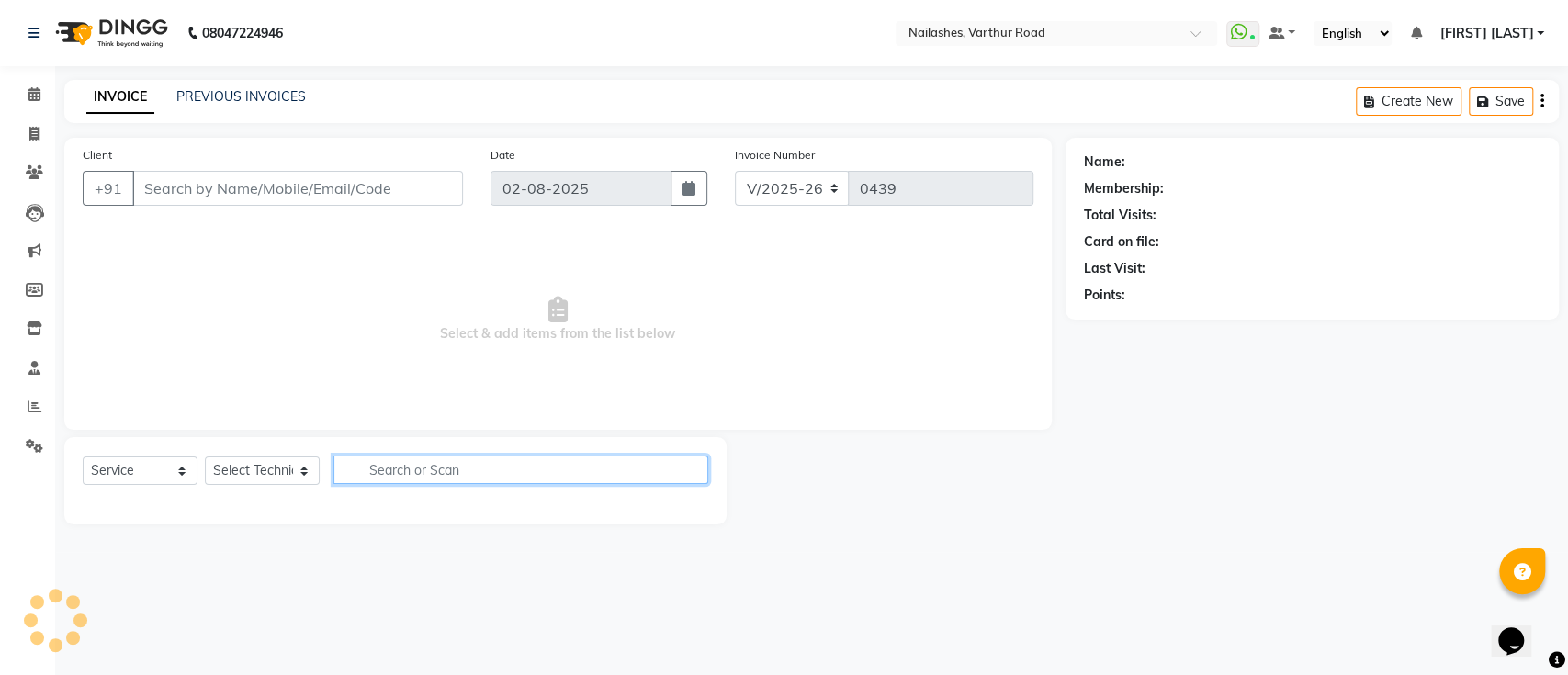 type on "80******49" 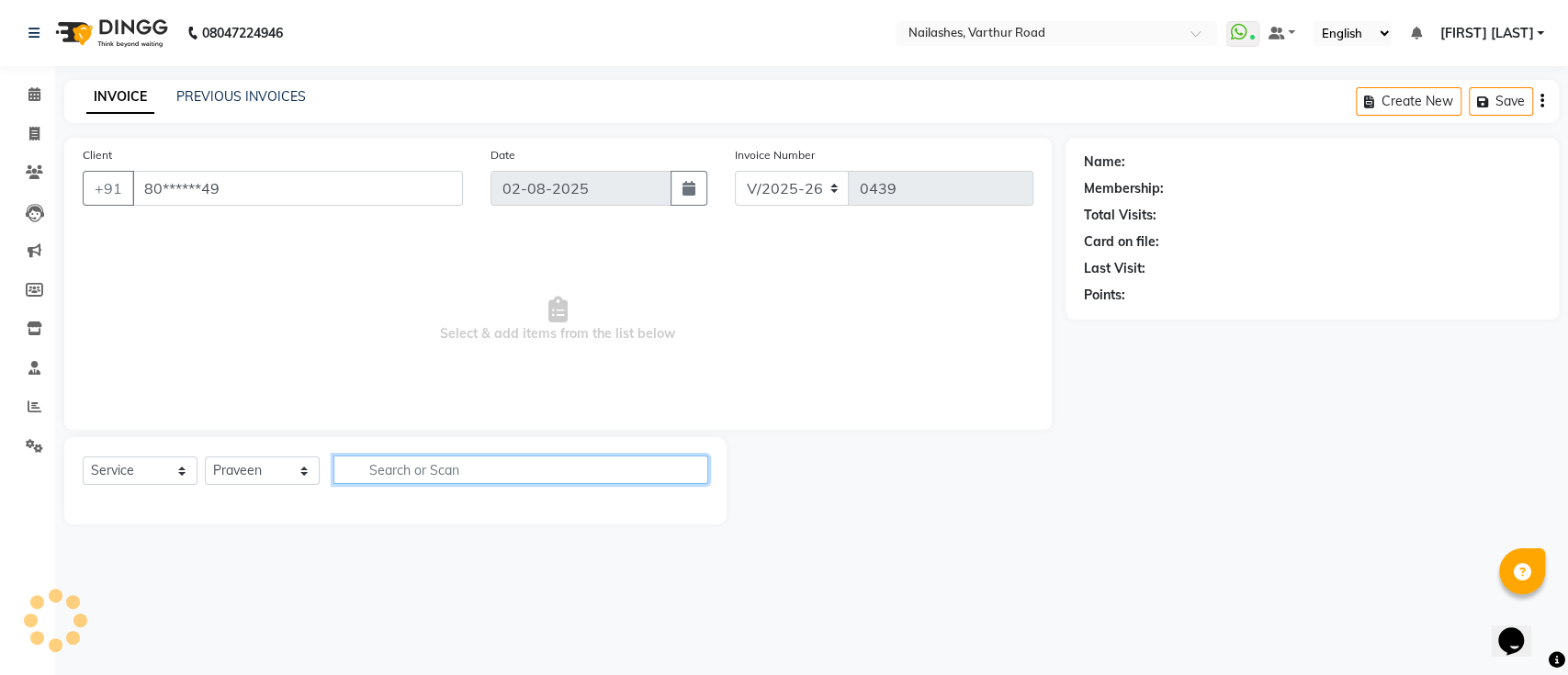 click 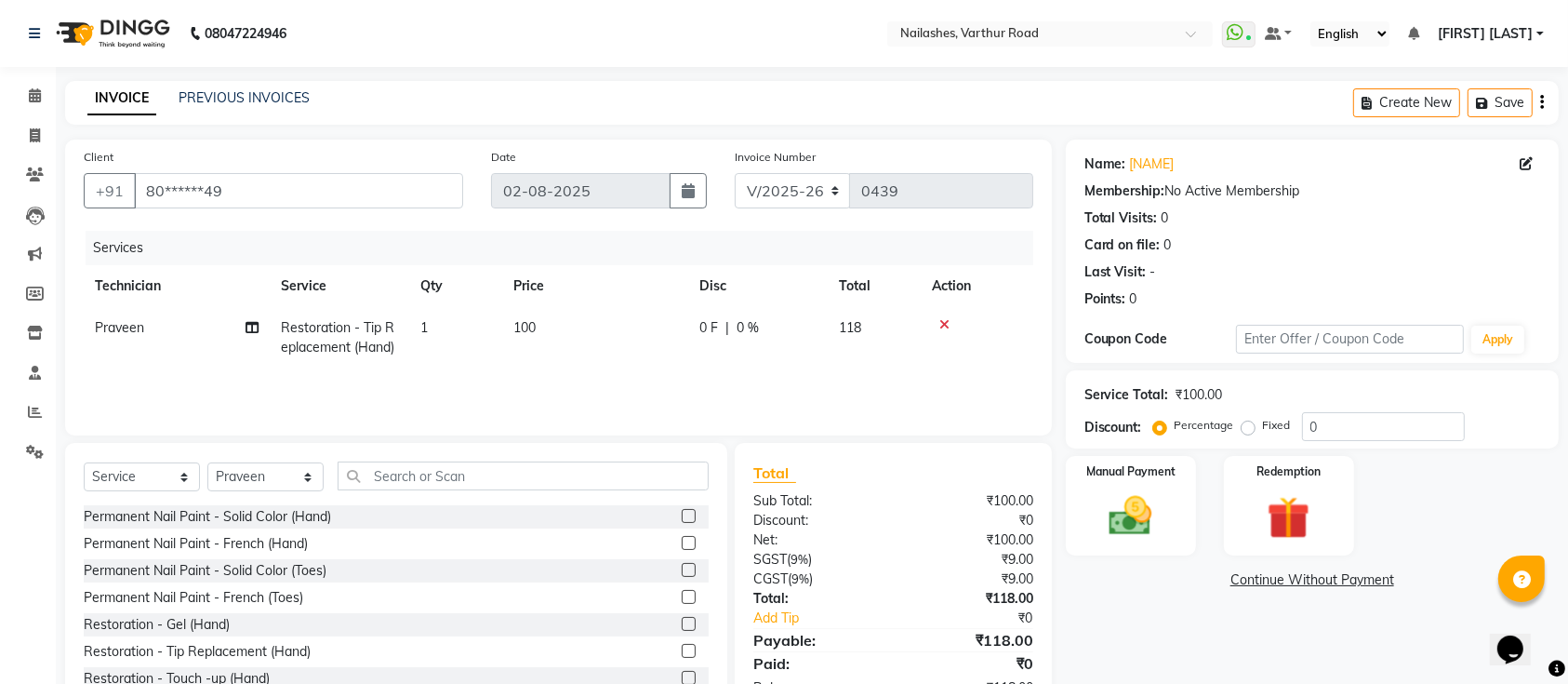 click on "100" 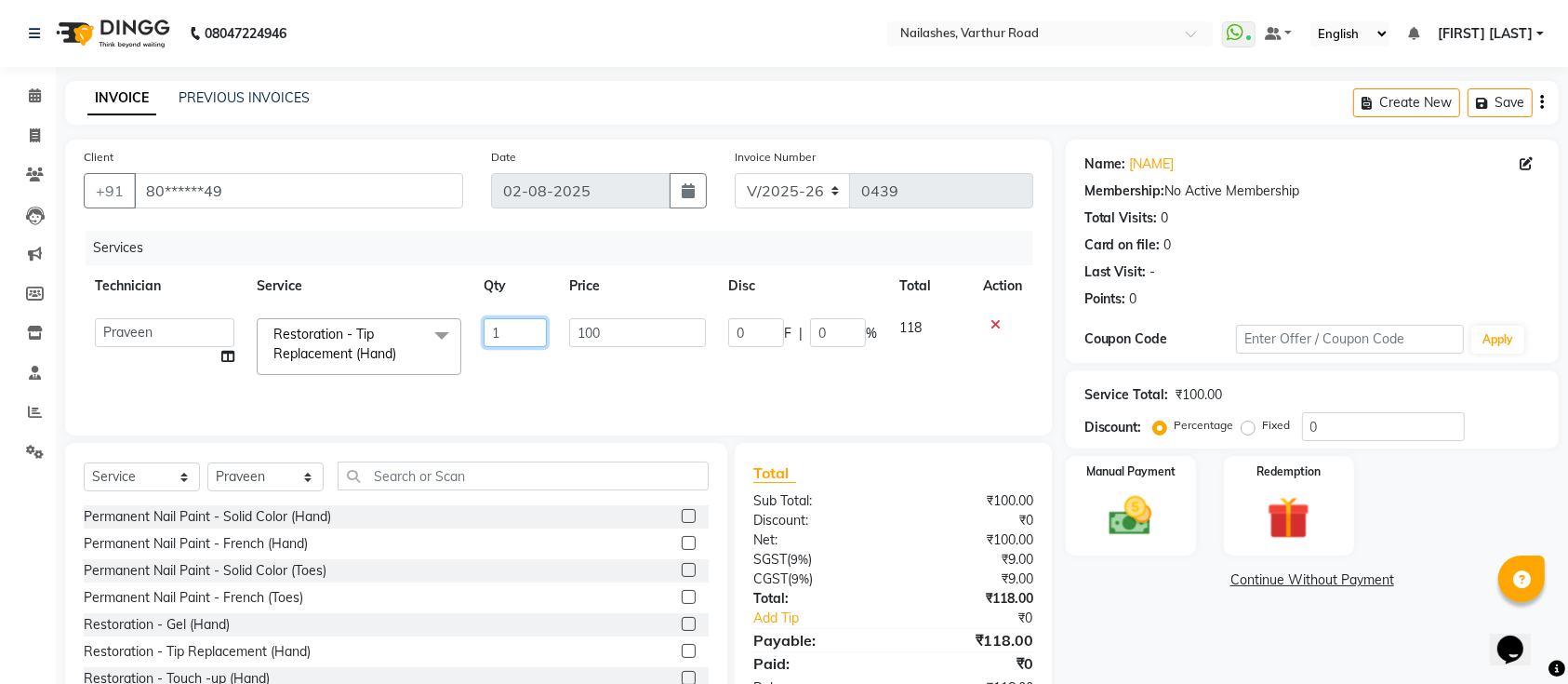 click on "1" 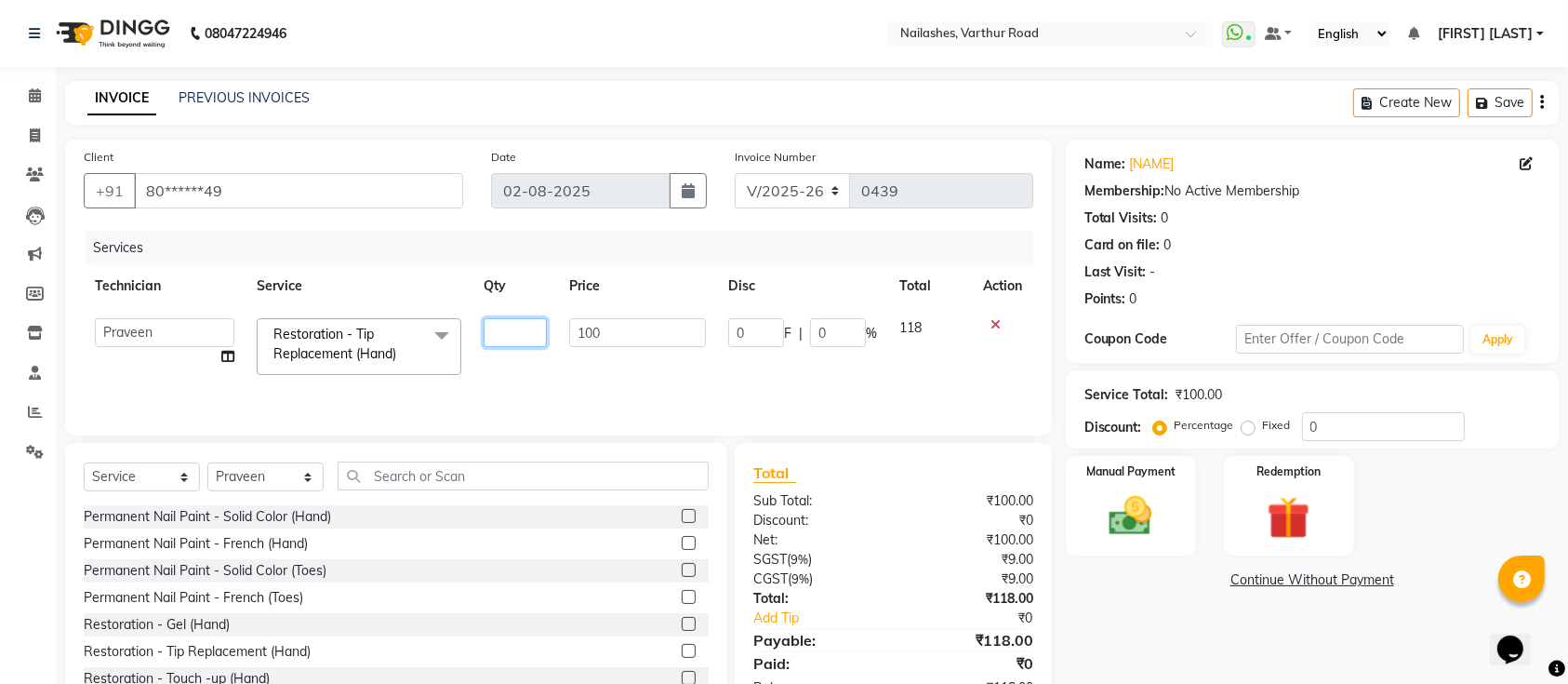 type on "3" 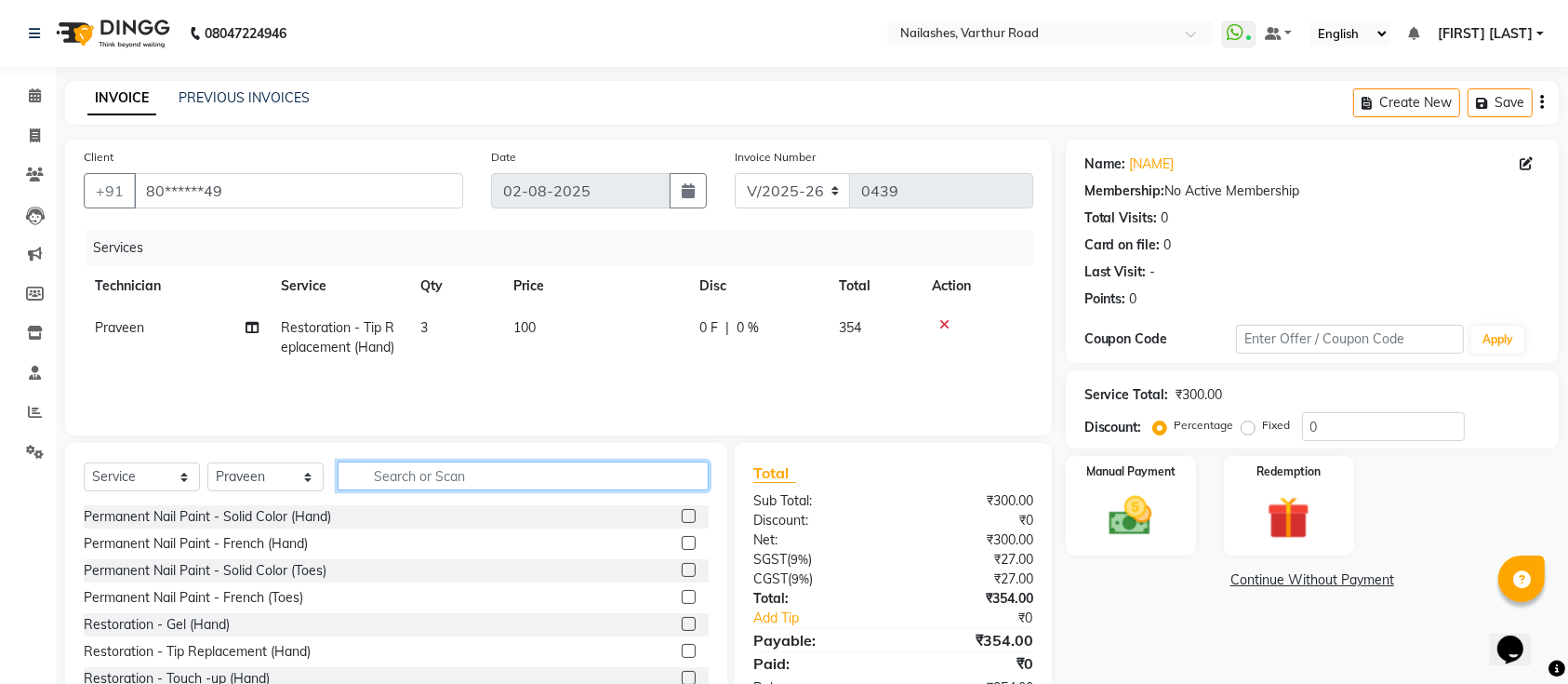 click on "Select  Service  Product  Membership  Package Voucher Prepaid Gift Card  Select Technician [NAME] [NAME] [NAME] [NAME] [NAME] Manager [NAME] [NAME] [NAME]" 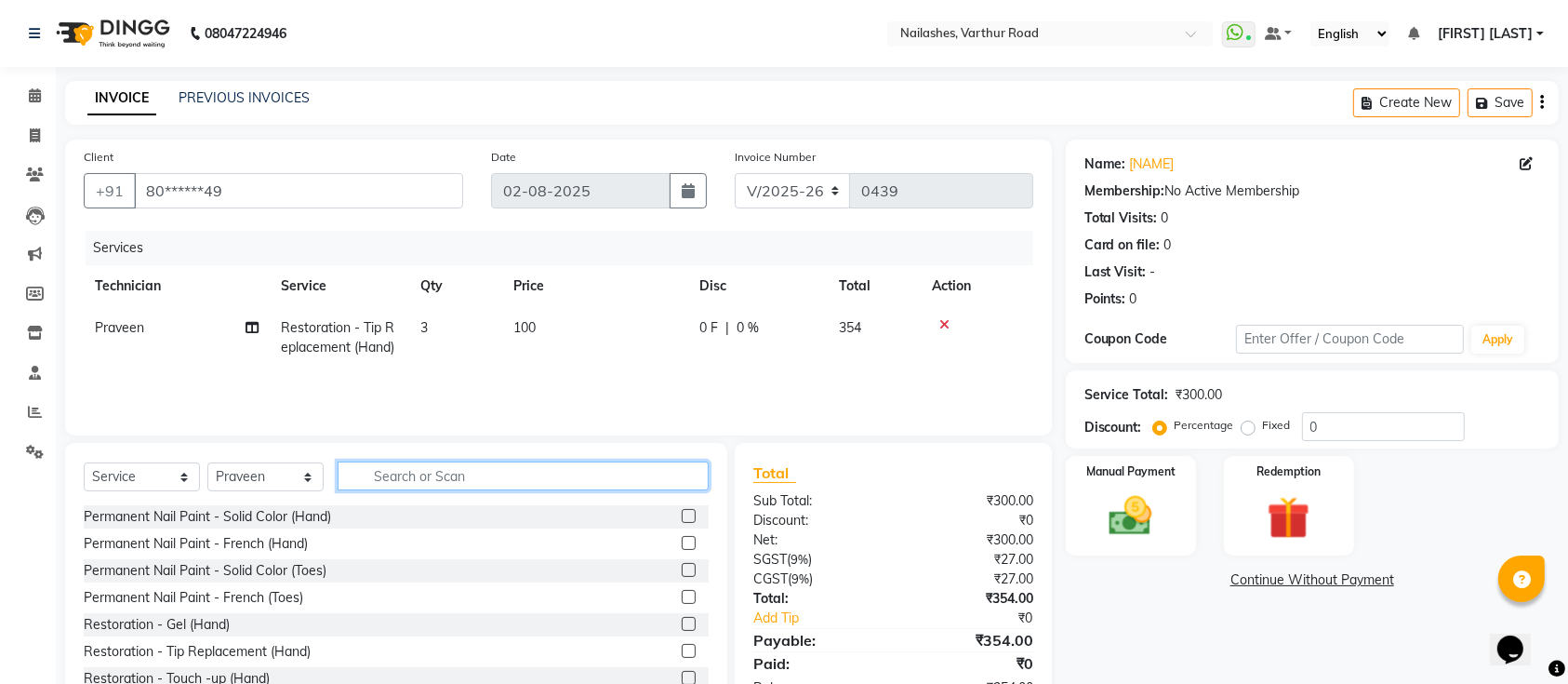 click 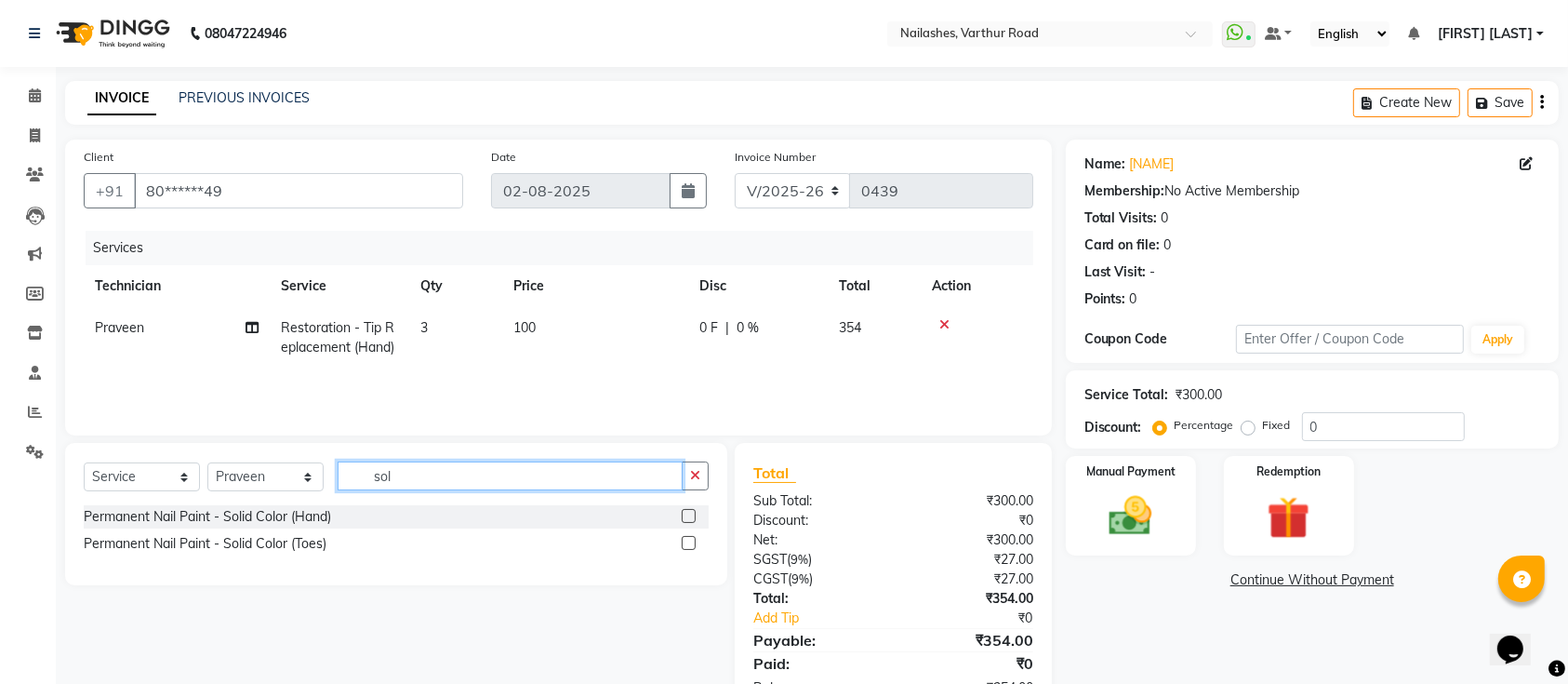 type on "sol" 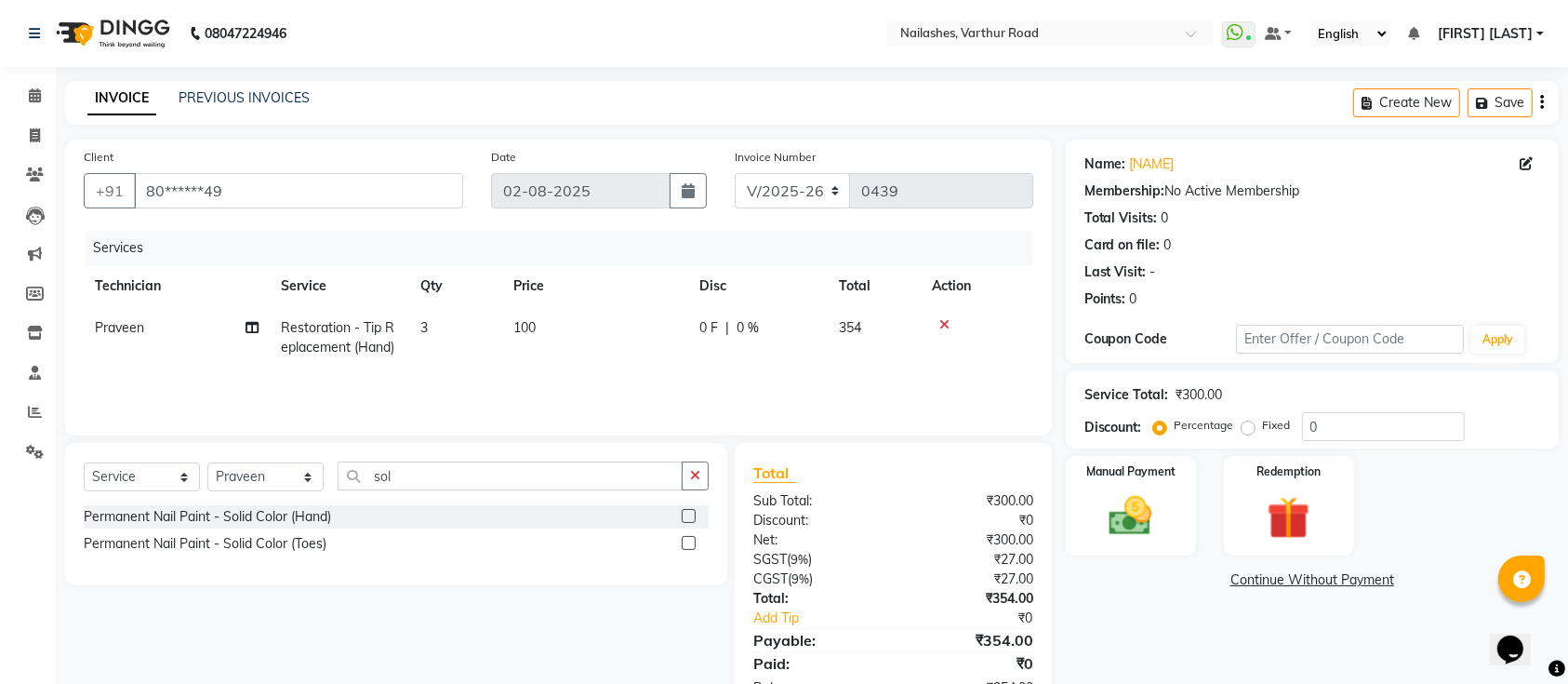 click 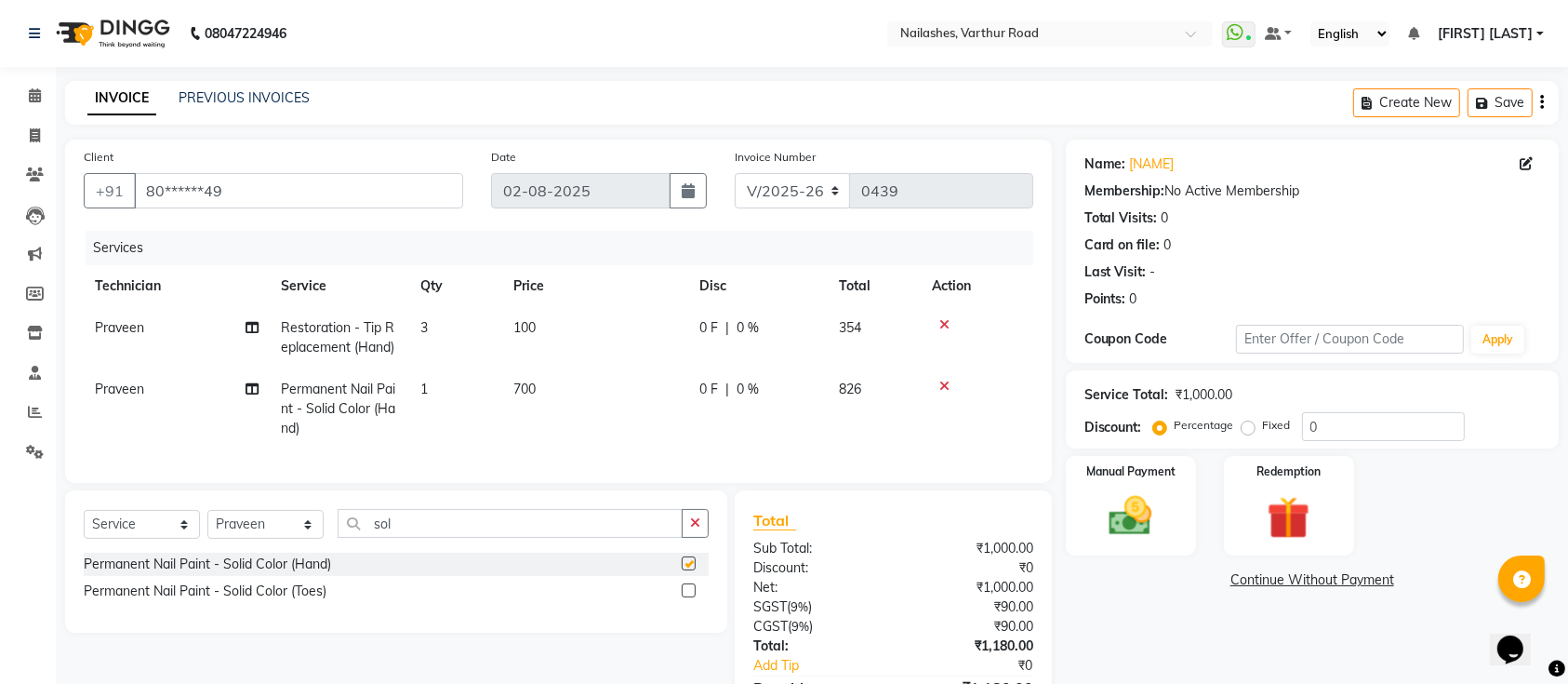 checkbox on "false" 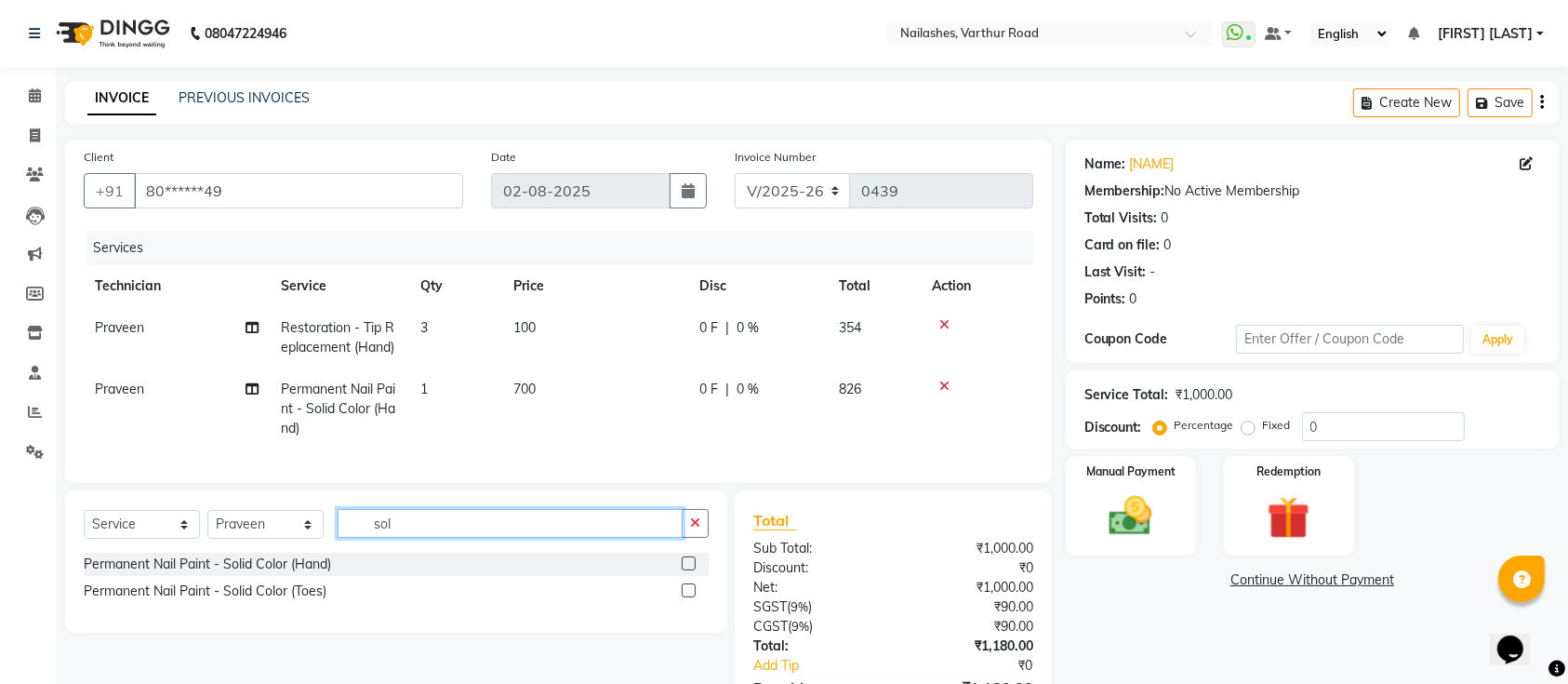 click on "sol" 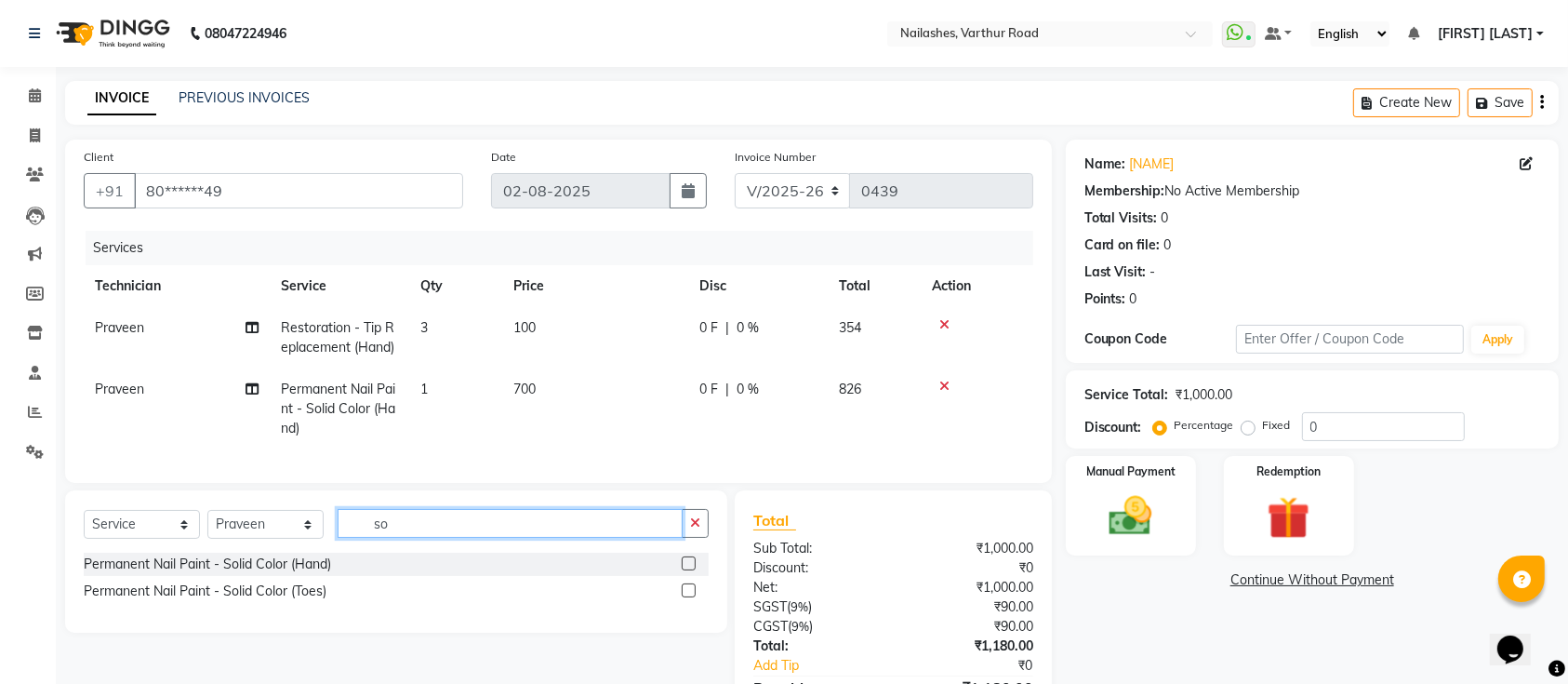 type on "s" 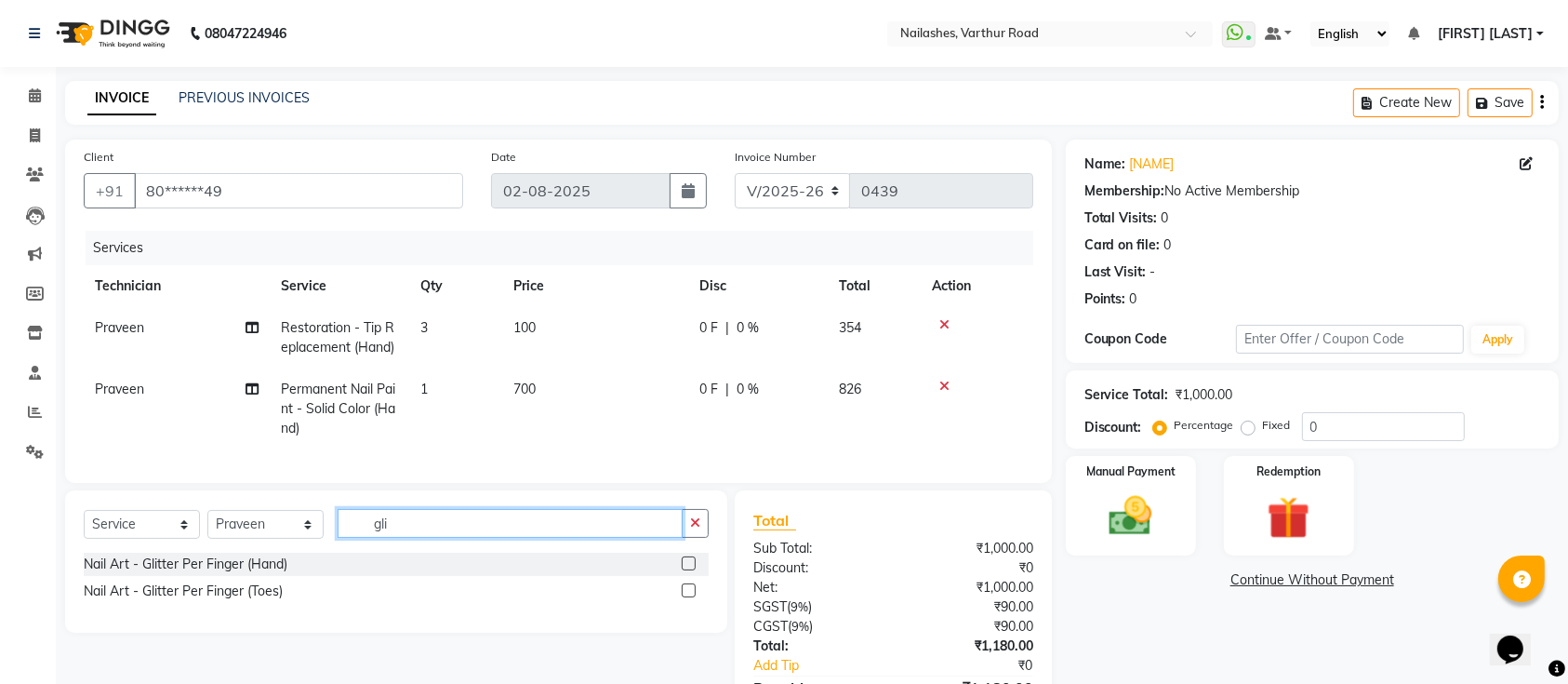 type on "gli" 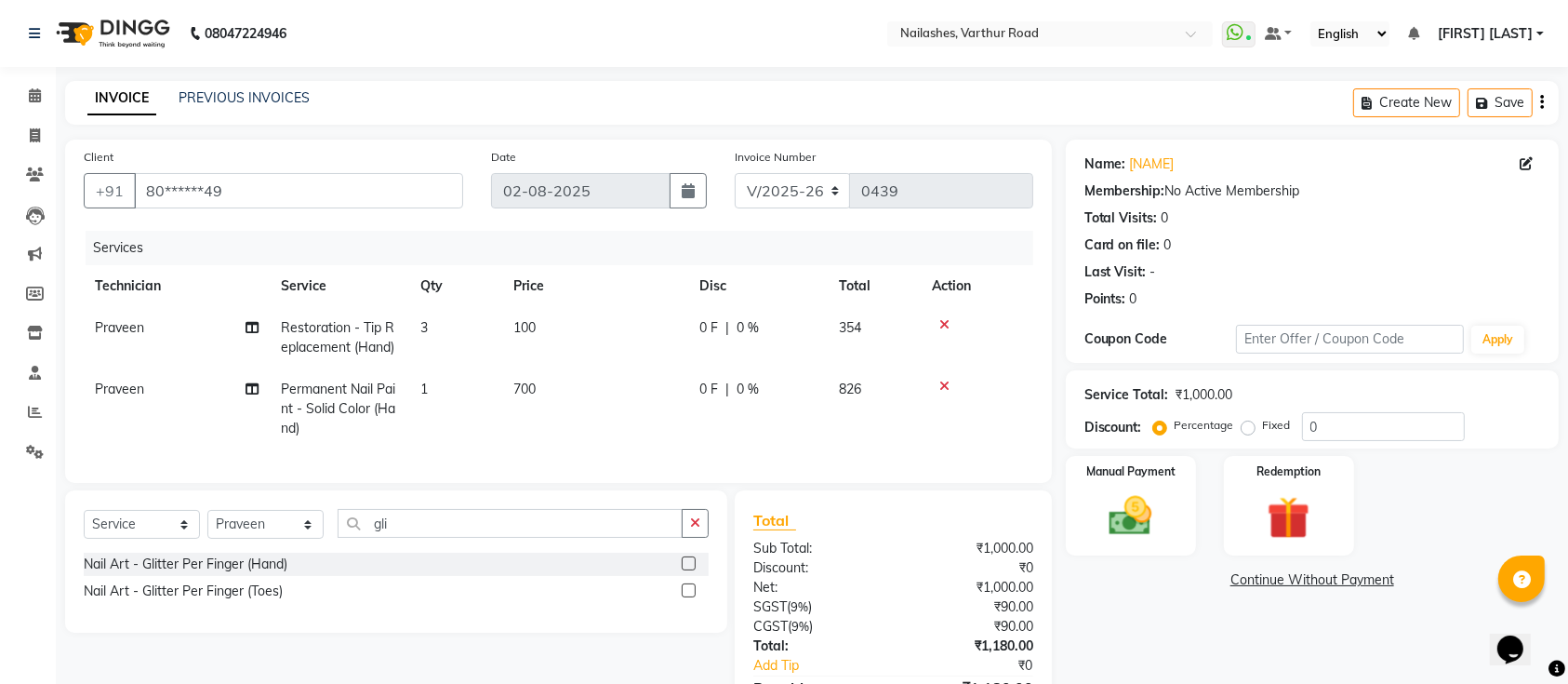 click 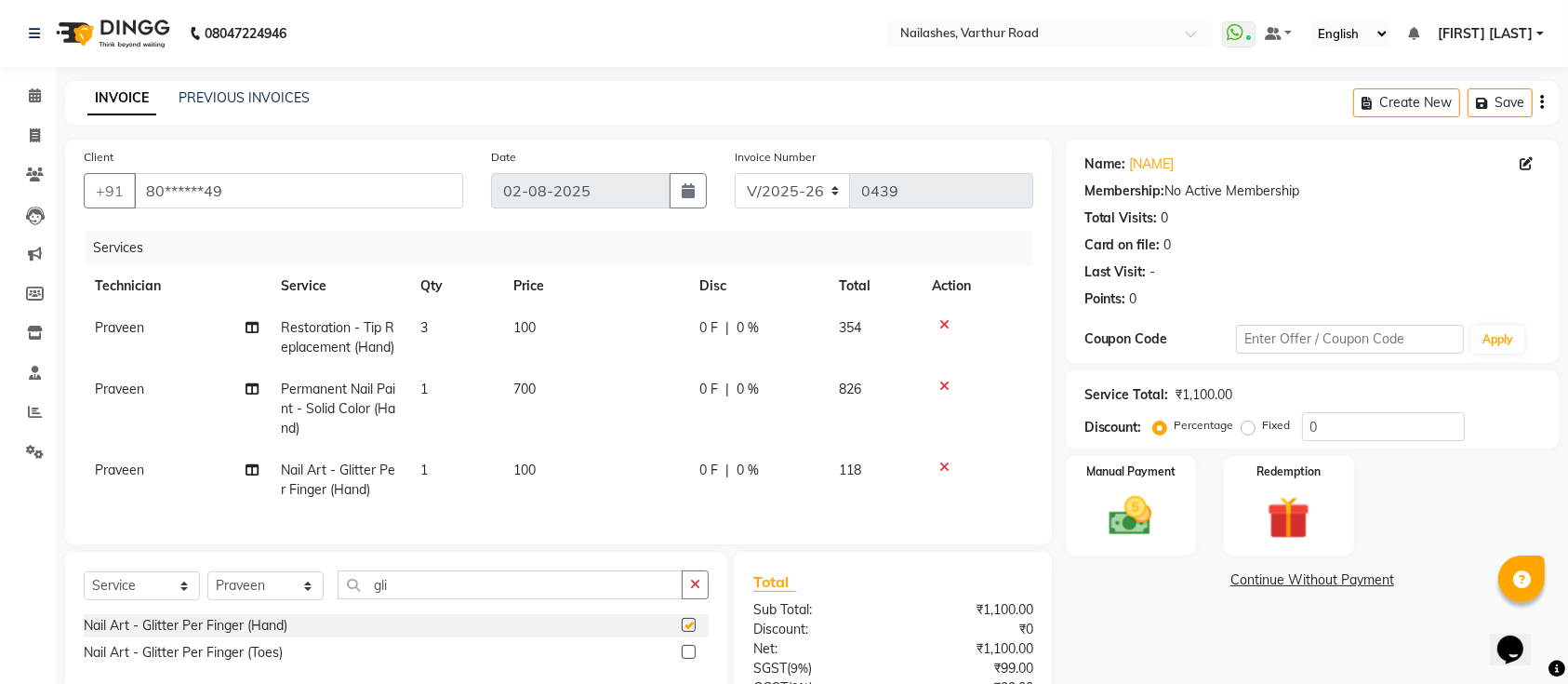 checkbox on "false" 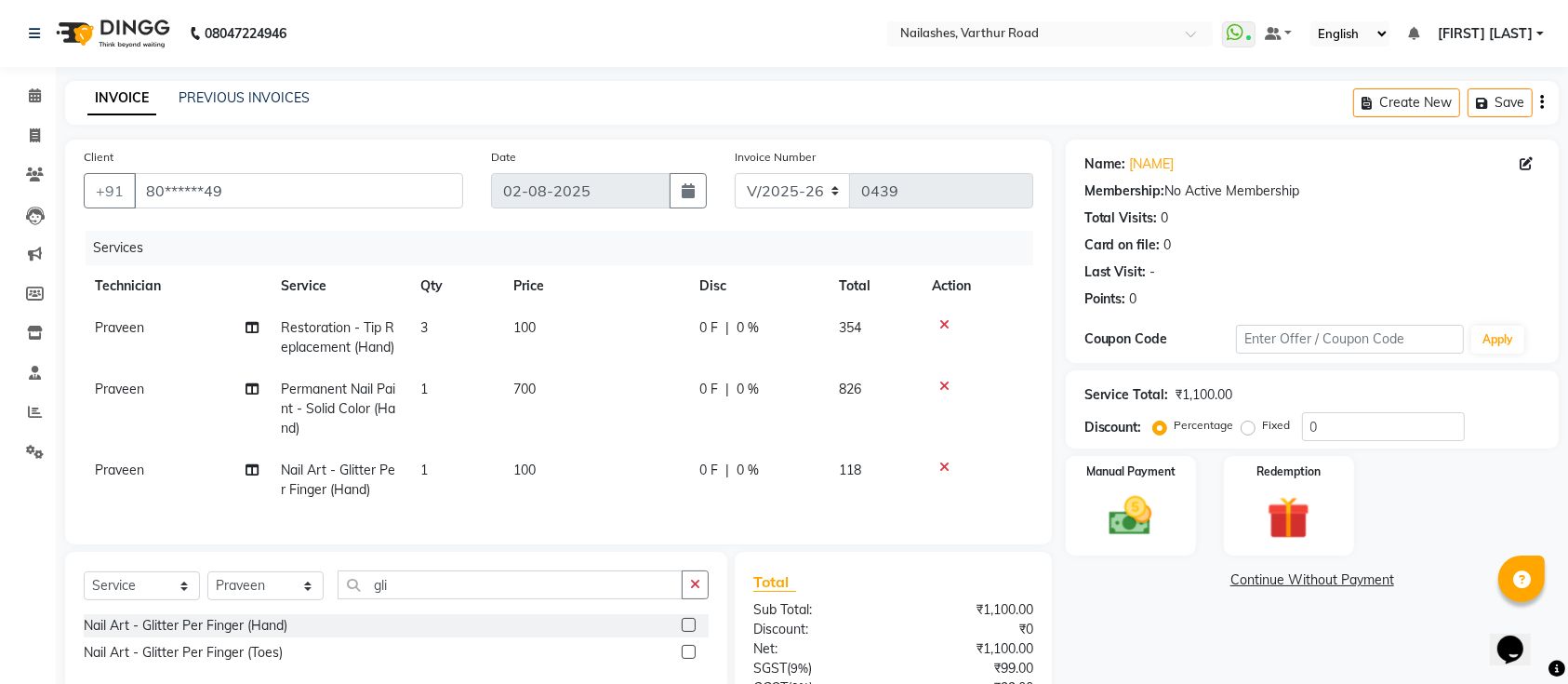 click on "1" 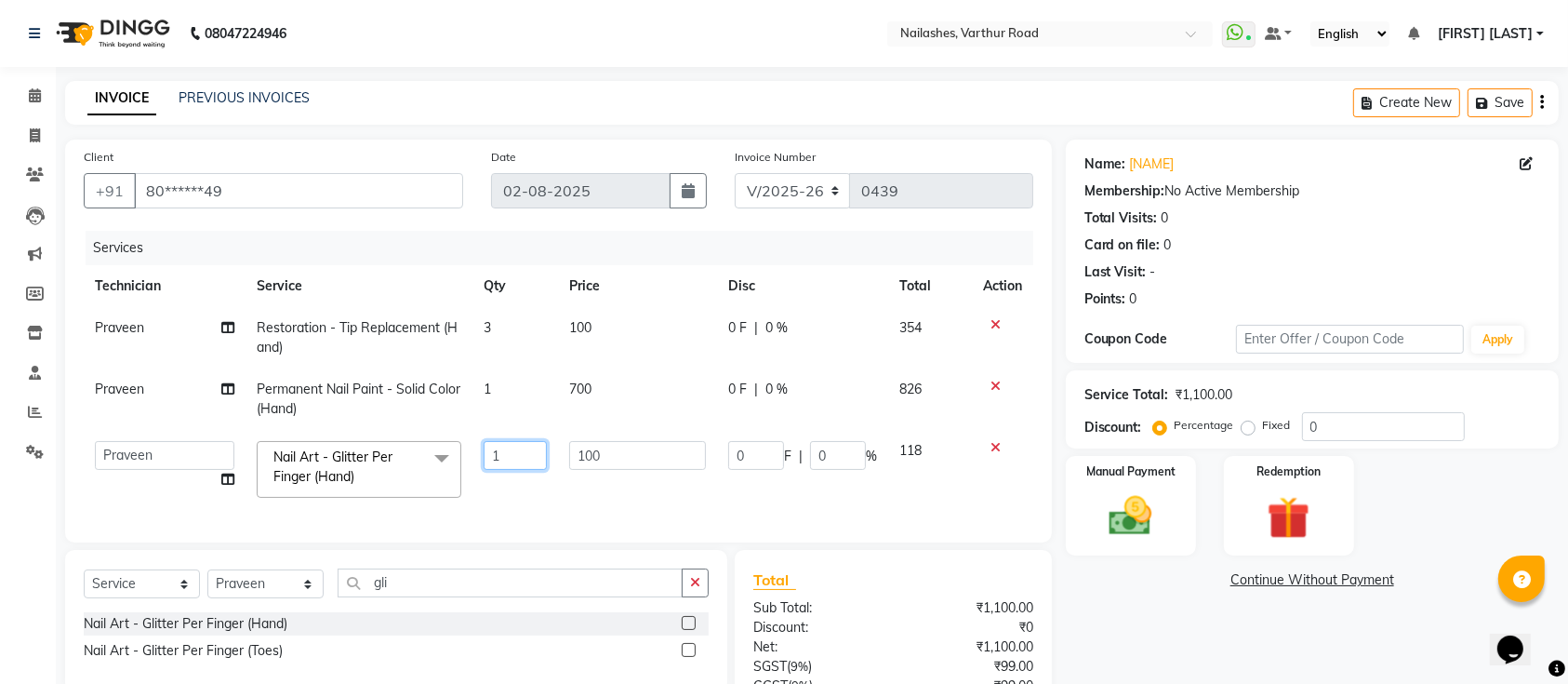 click on "1" 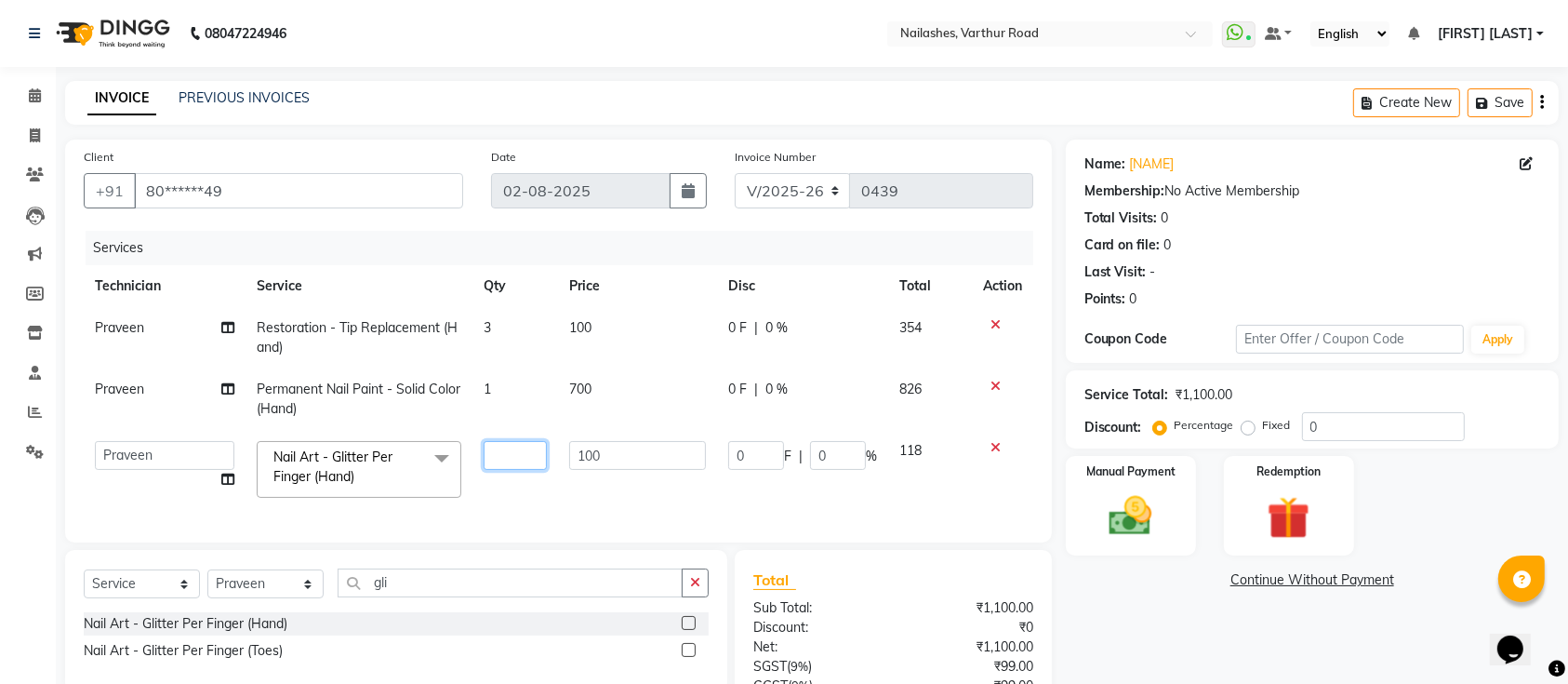 type on "8" 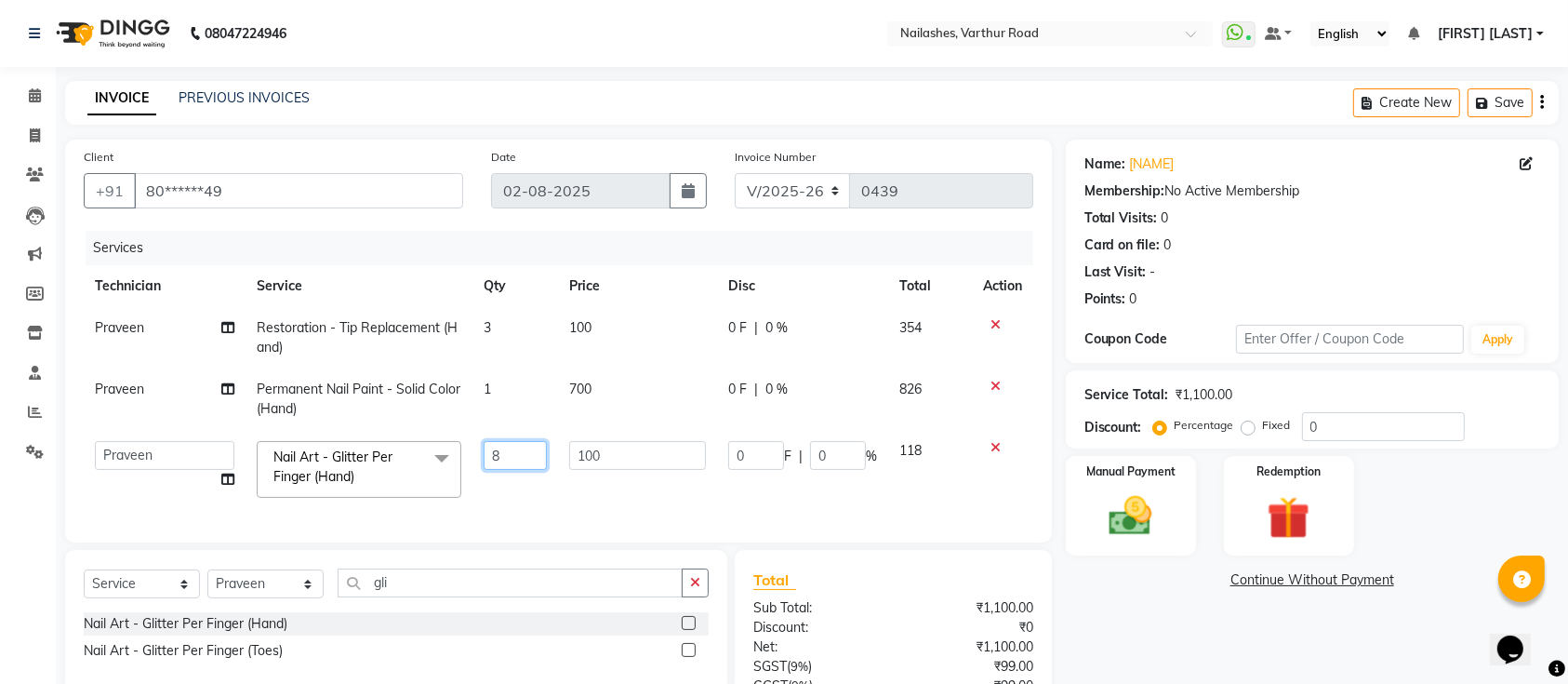 scroll, scrollTop: 185, scrollLeft: 0, axis: vertical 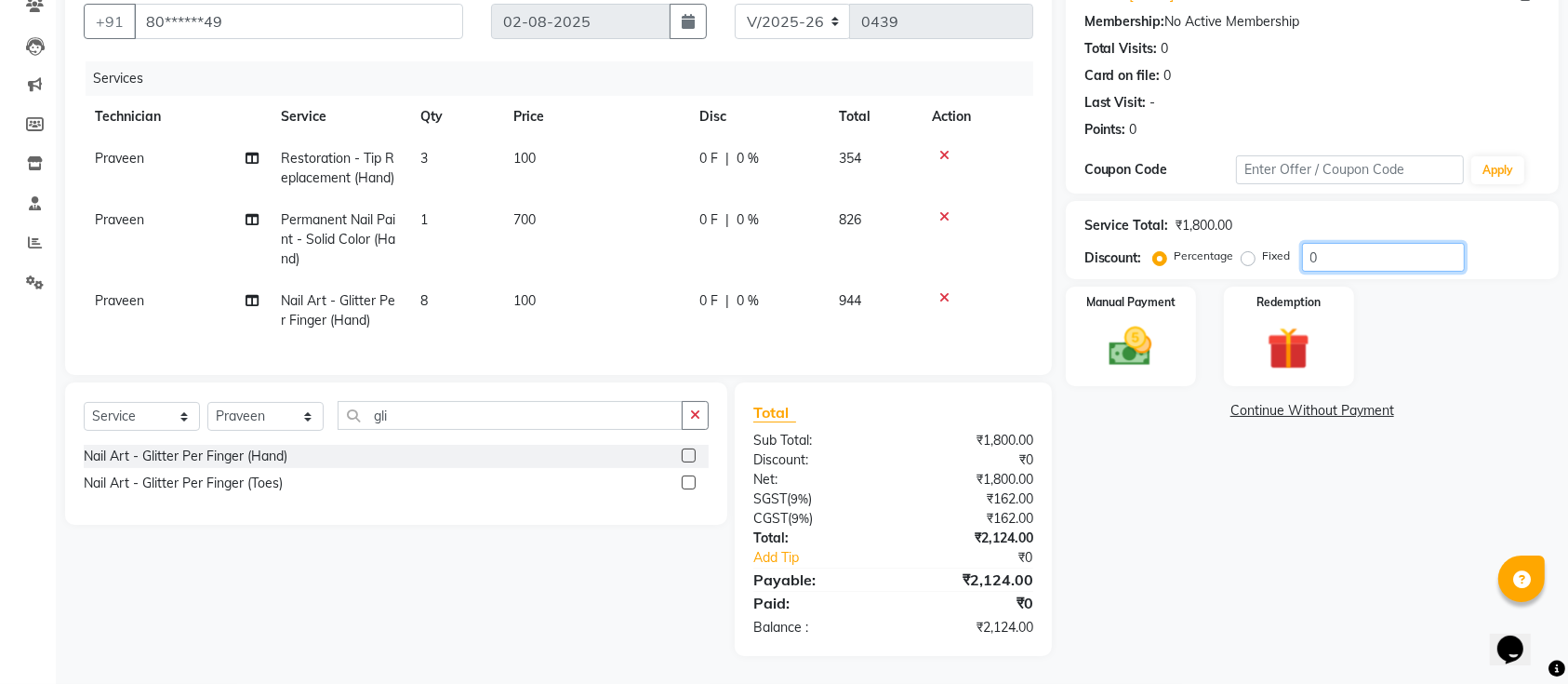click on "0" 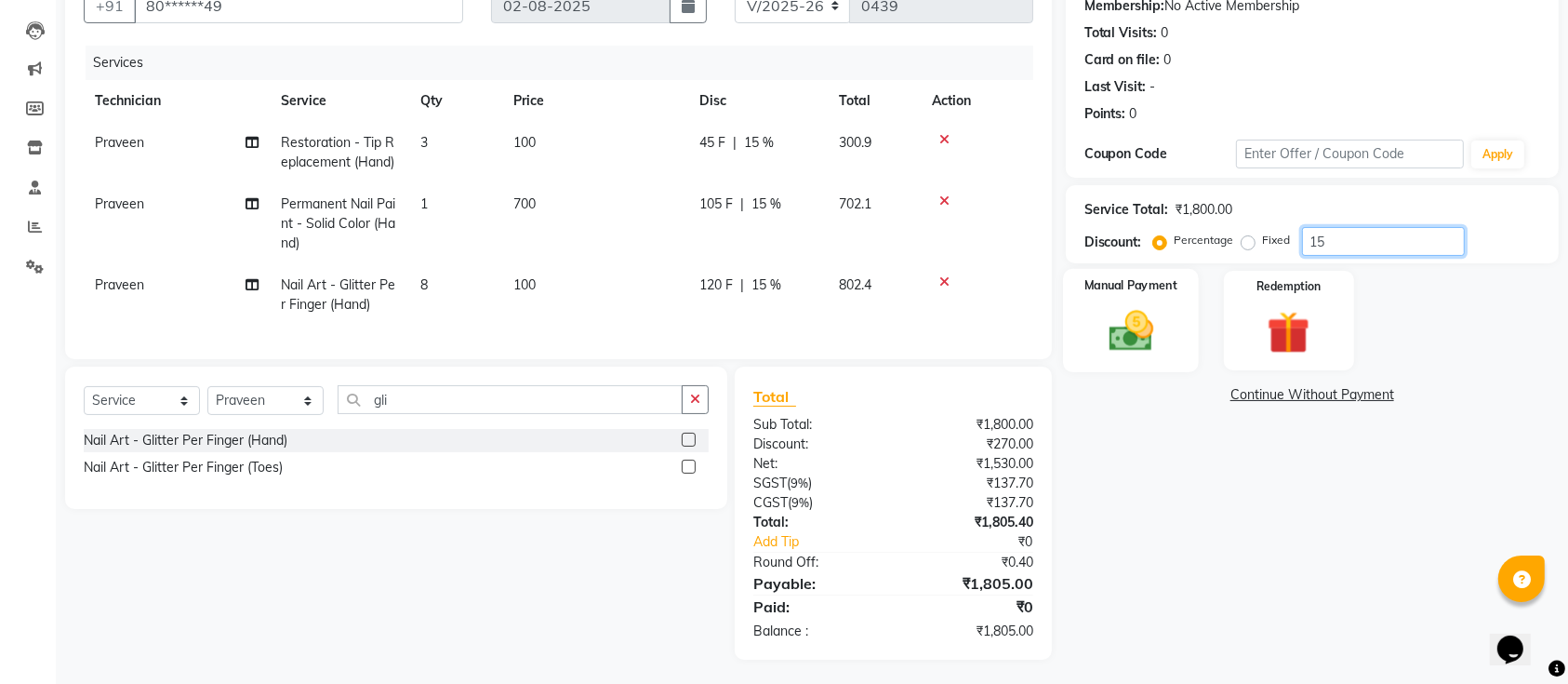 type on "15" 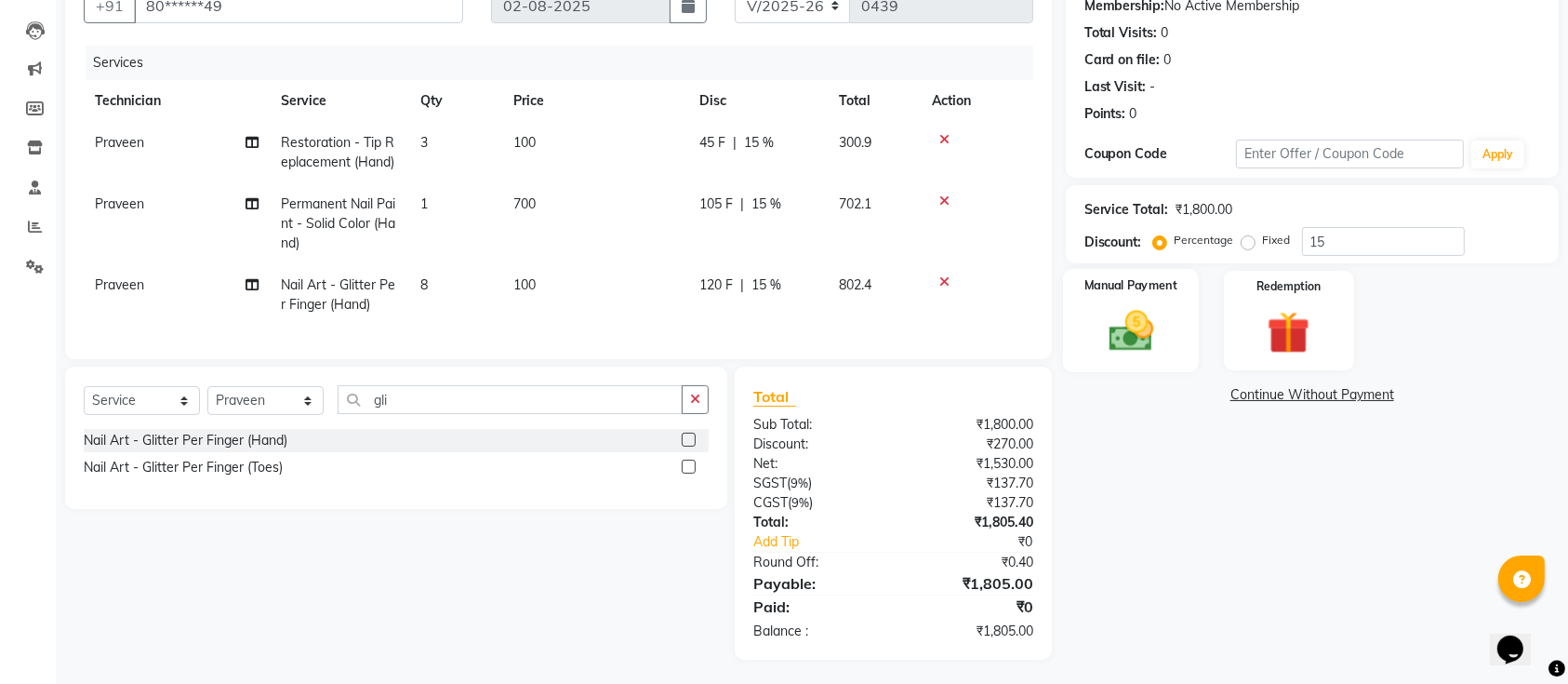 click on "Manual Payment" 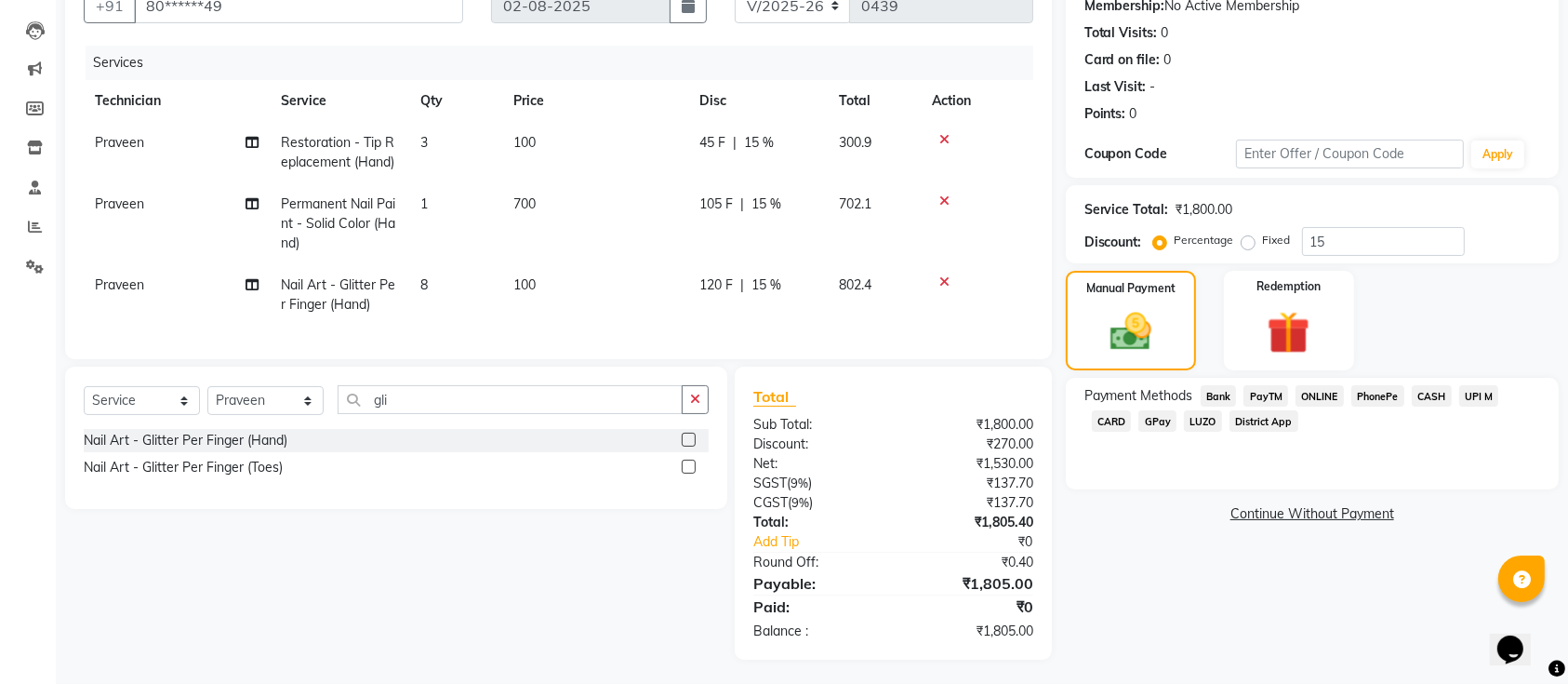 click on "ONLINE" 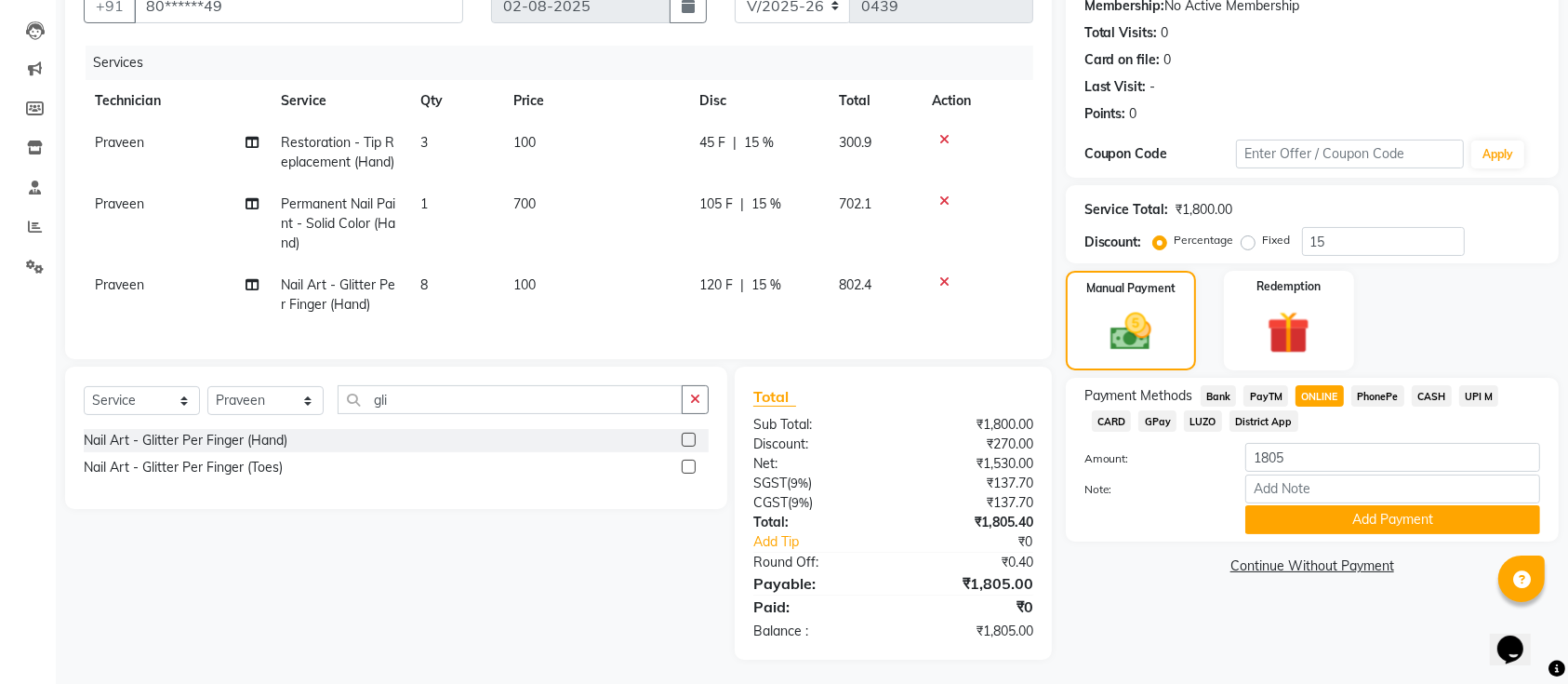 scroll, scrollTop: 208, scrollLeft: 0, axis: vertical 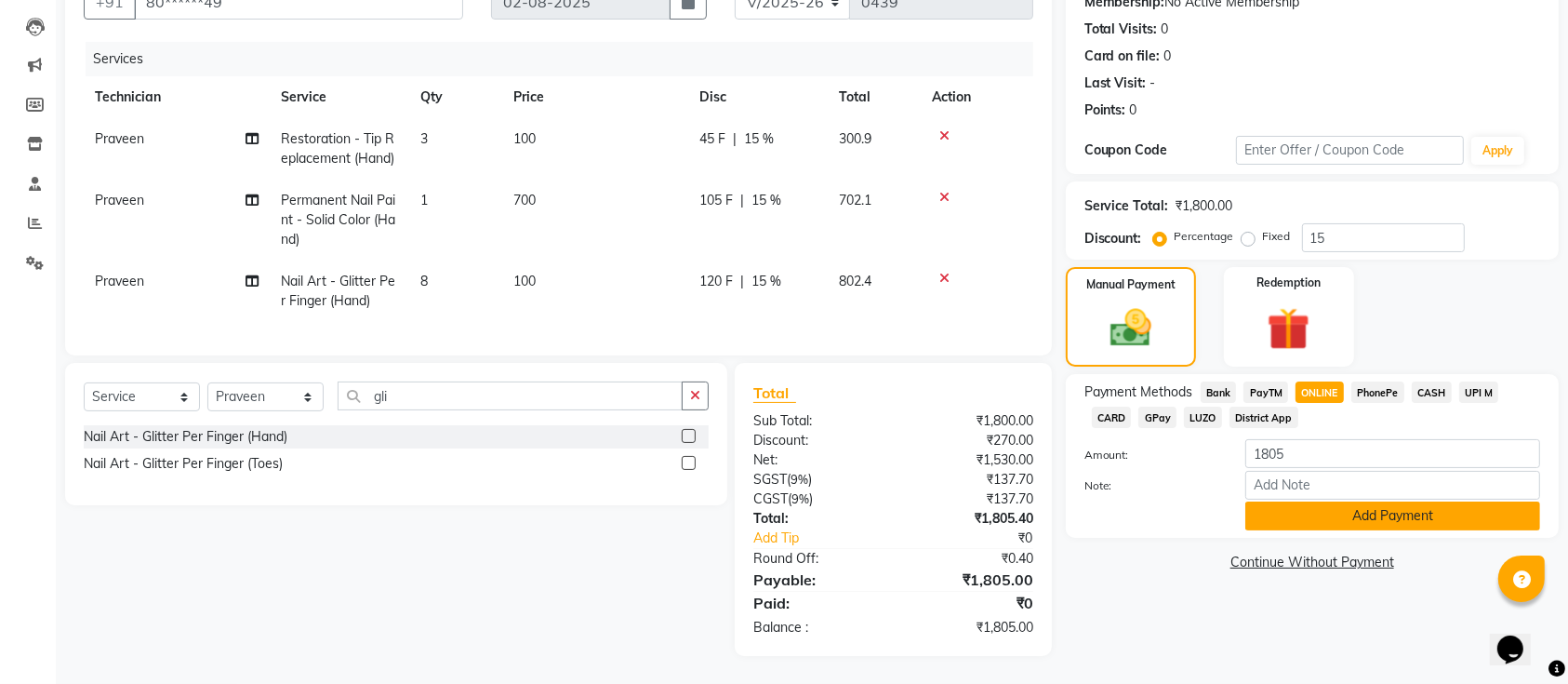 click on "Add Payment" 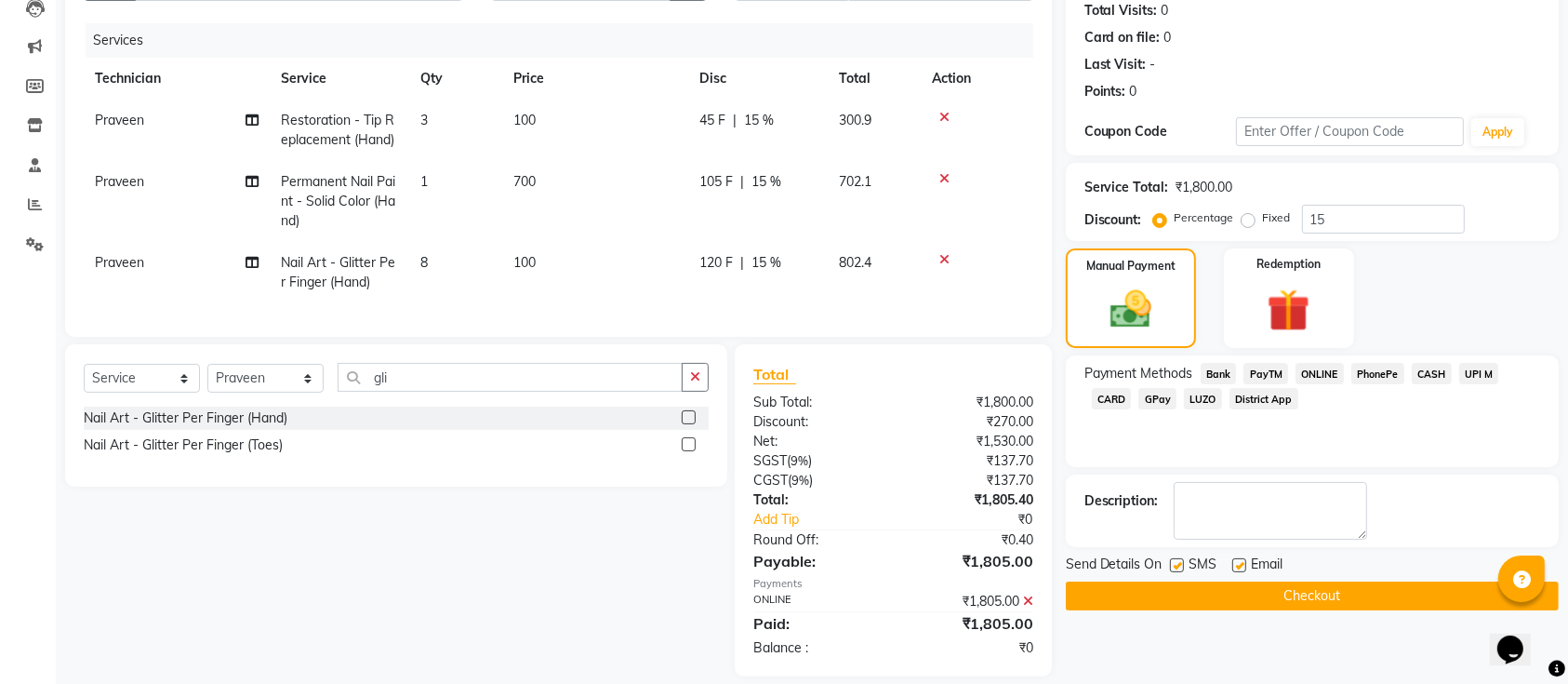 scroll, scrollTop: 246, scrollLeft: 0, axis: vertical 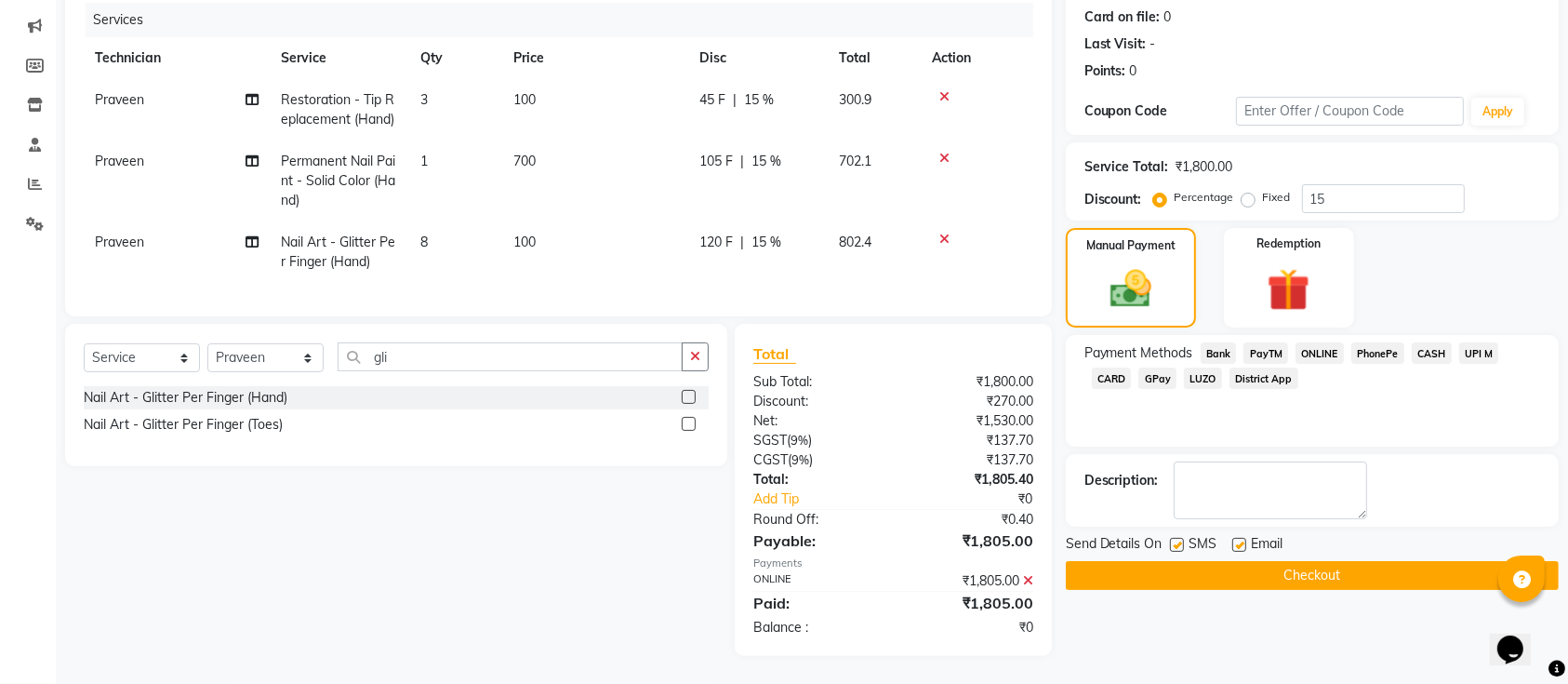 click on "Checkout" 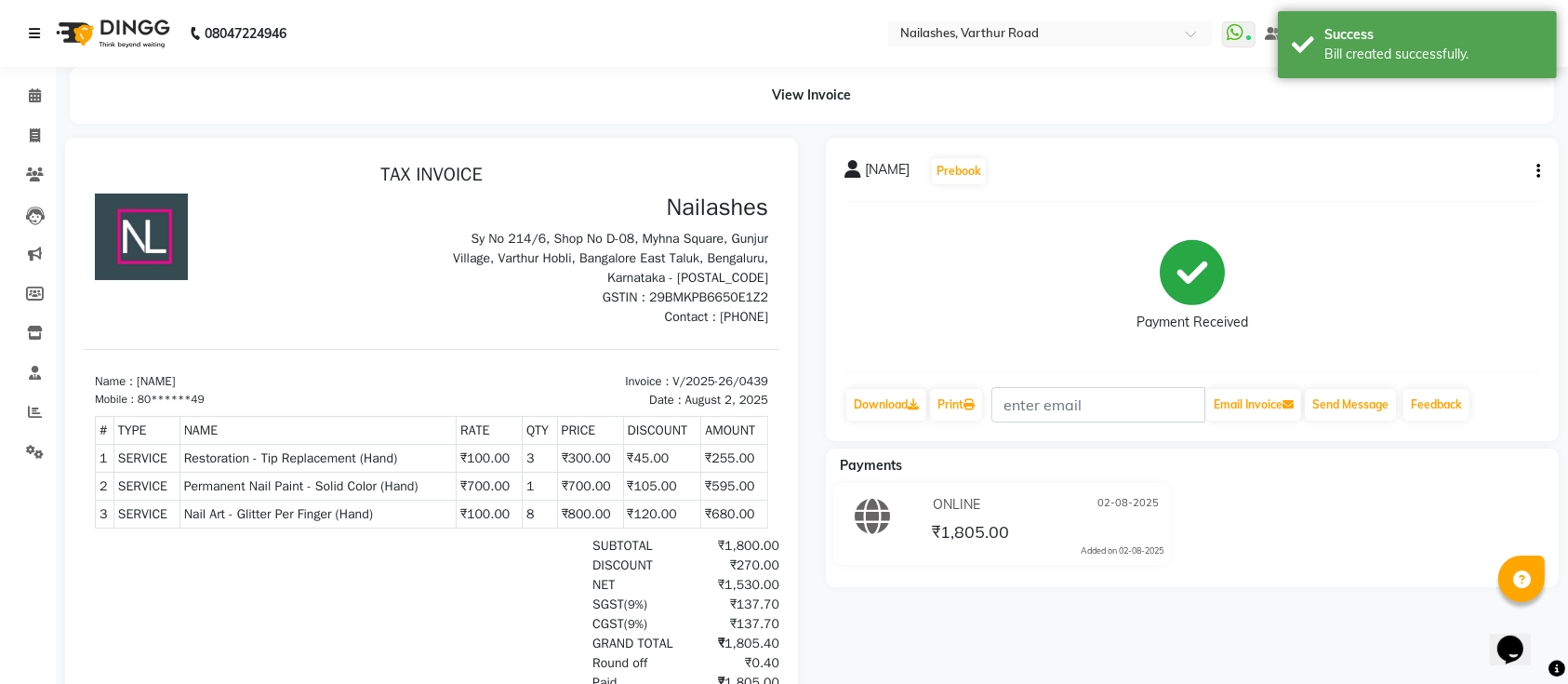 scroll, scrollTop: 0, scrollLeft: 0, axis: both 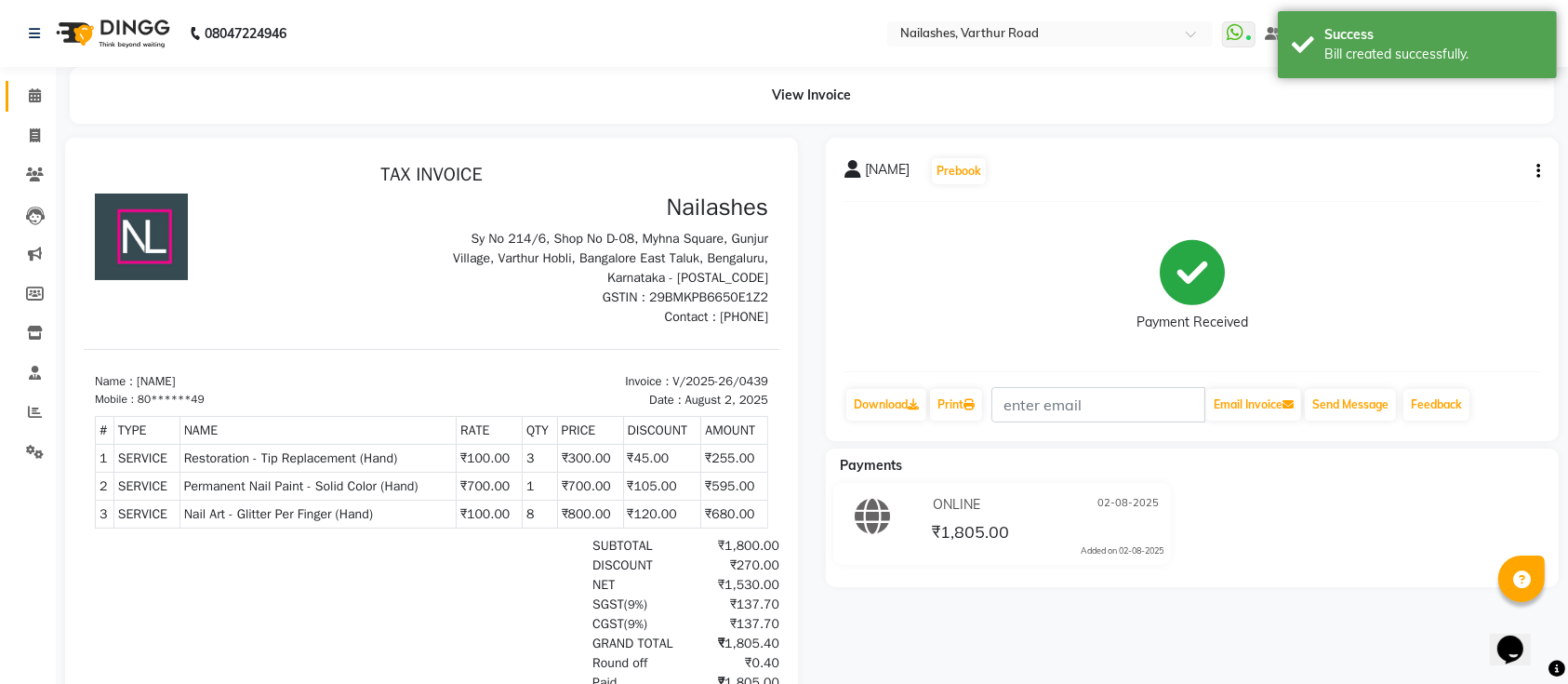 click on "Calendar" 